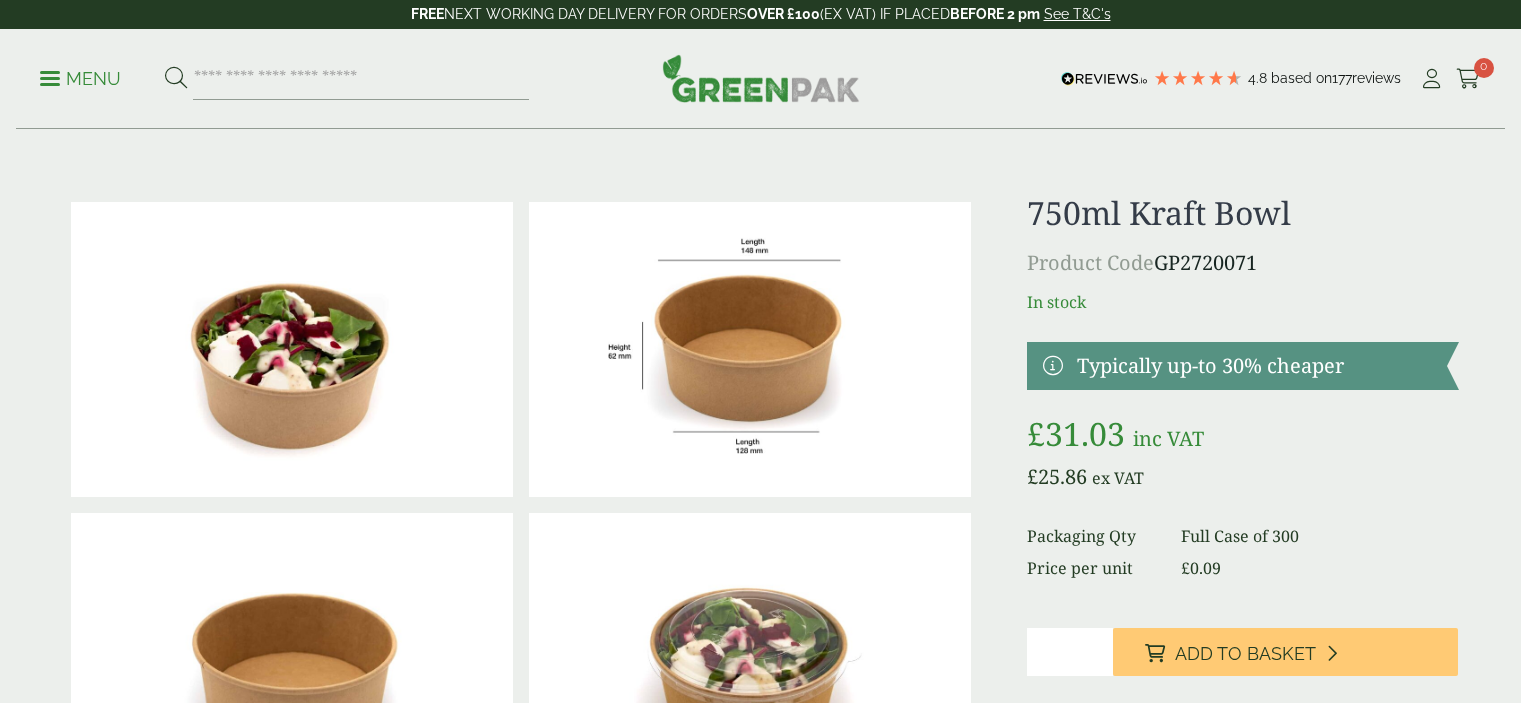 scroll, scrollTop: 0, scrollLeft: 0, axis: both 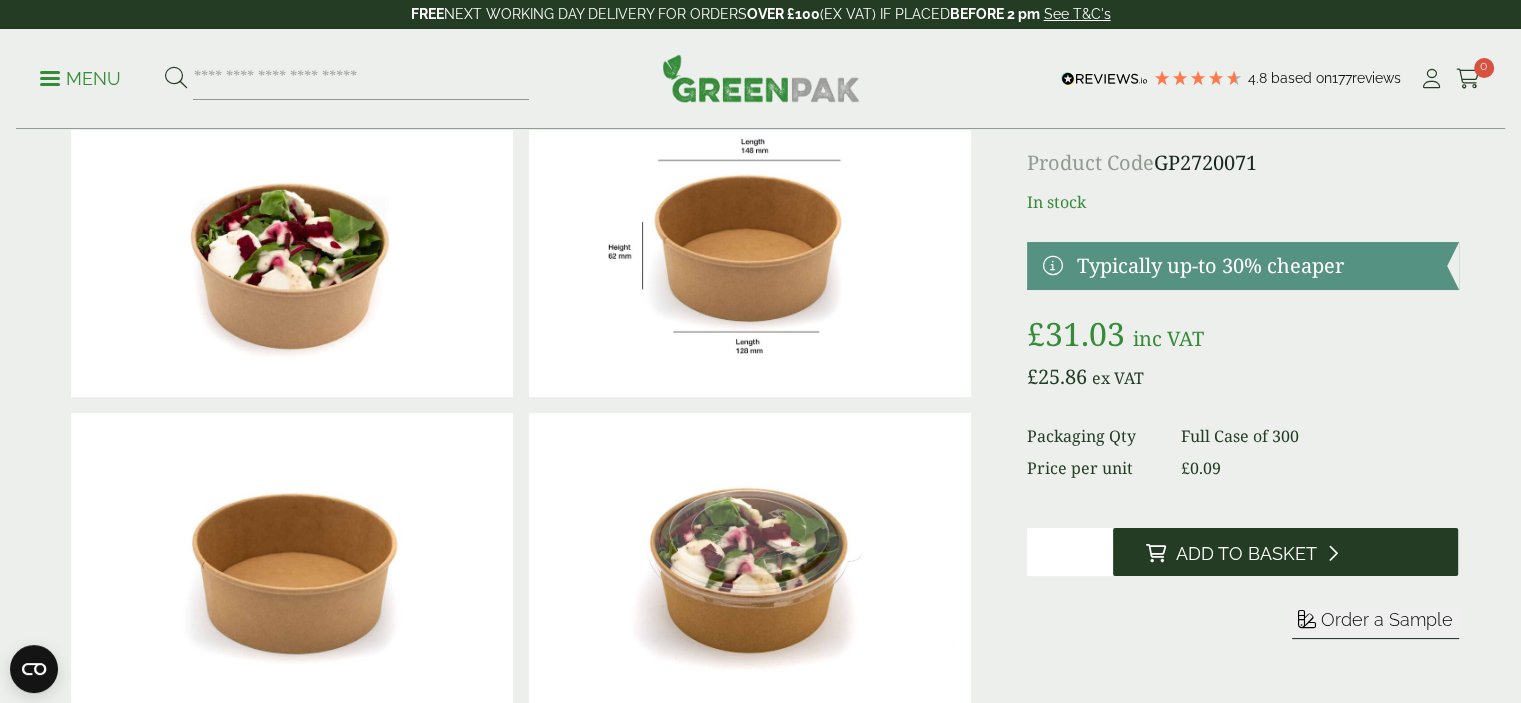 click on "Add to Basket" at bounding box center [1245, 554] 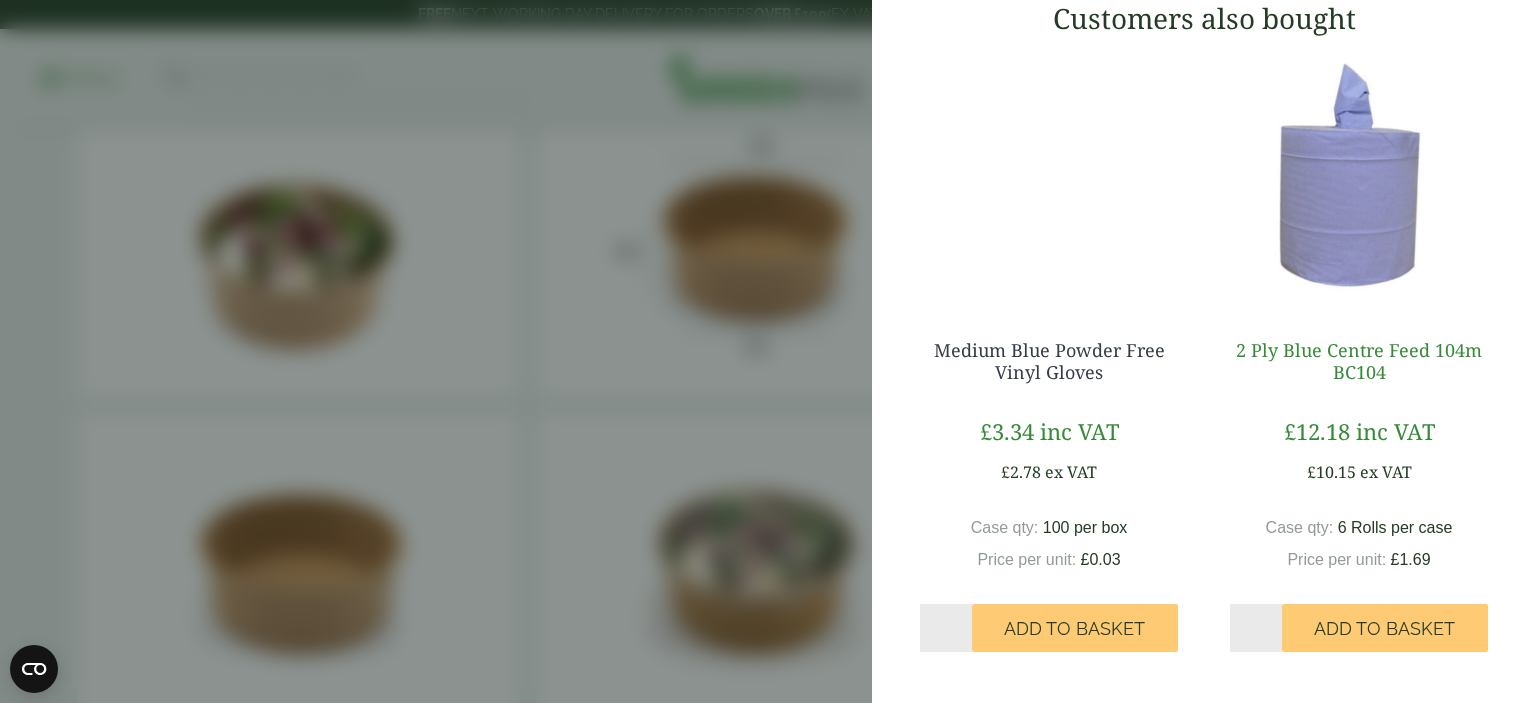 scroll, scrollTop: 624, scrollLeft: 0, axis: vertical 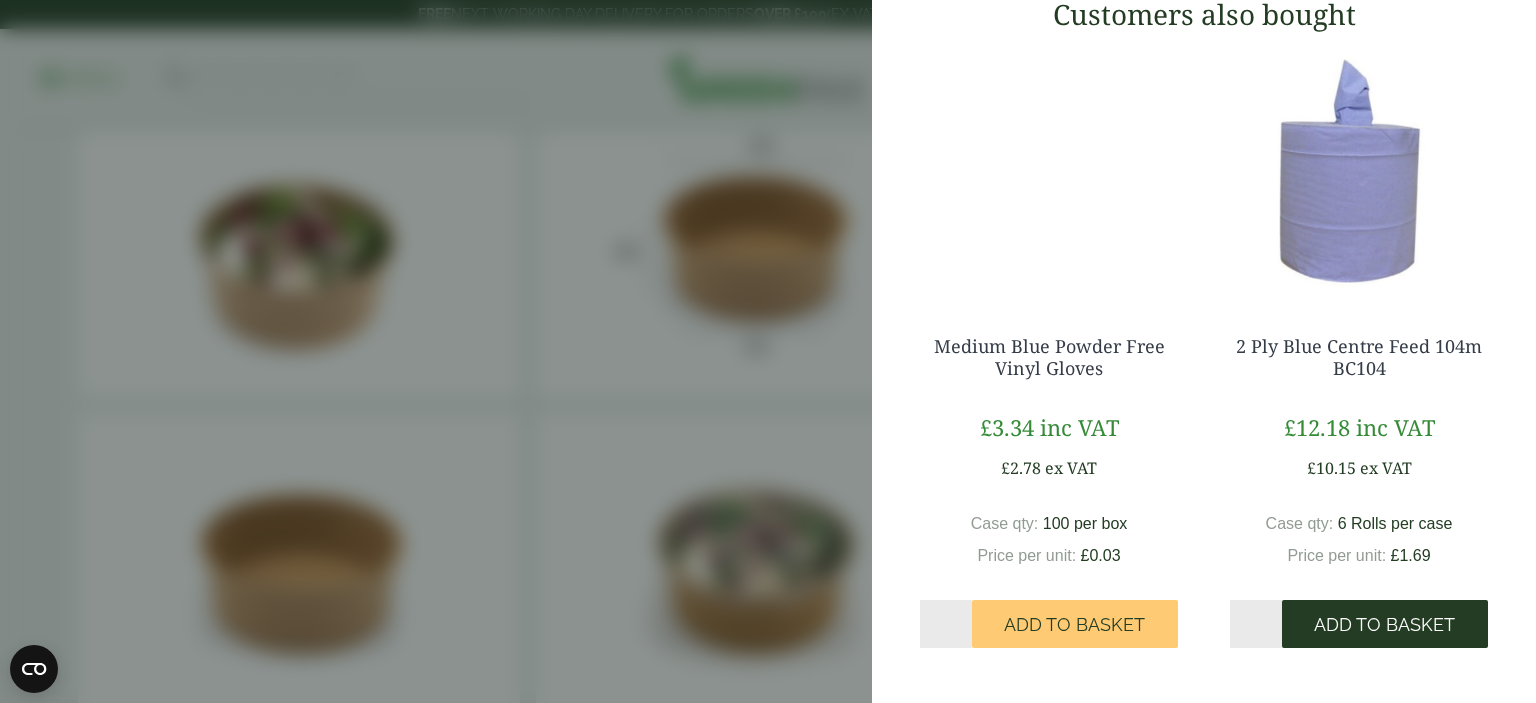 click on "Add to Basket" at bounding box center (1384, 625) 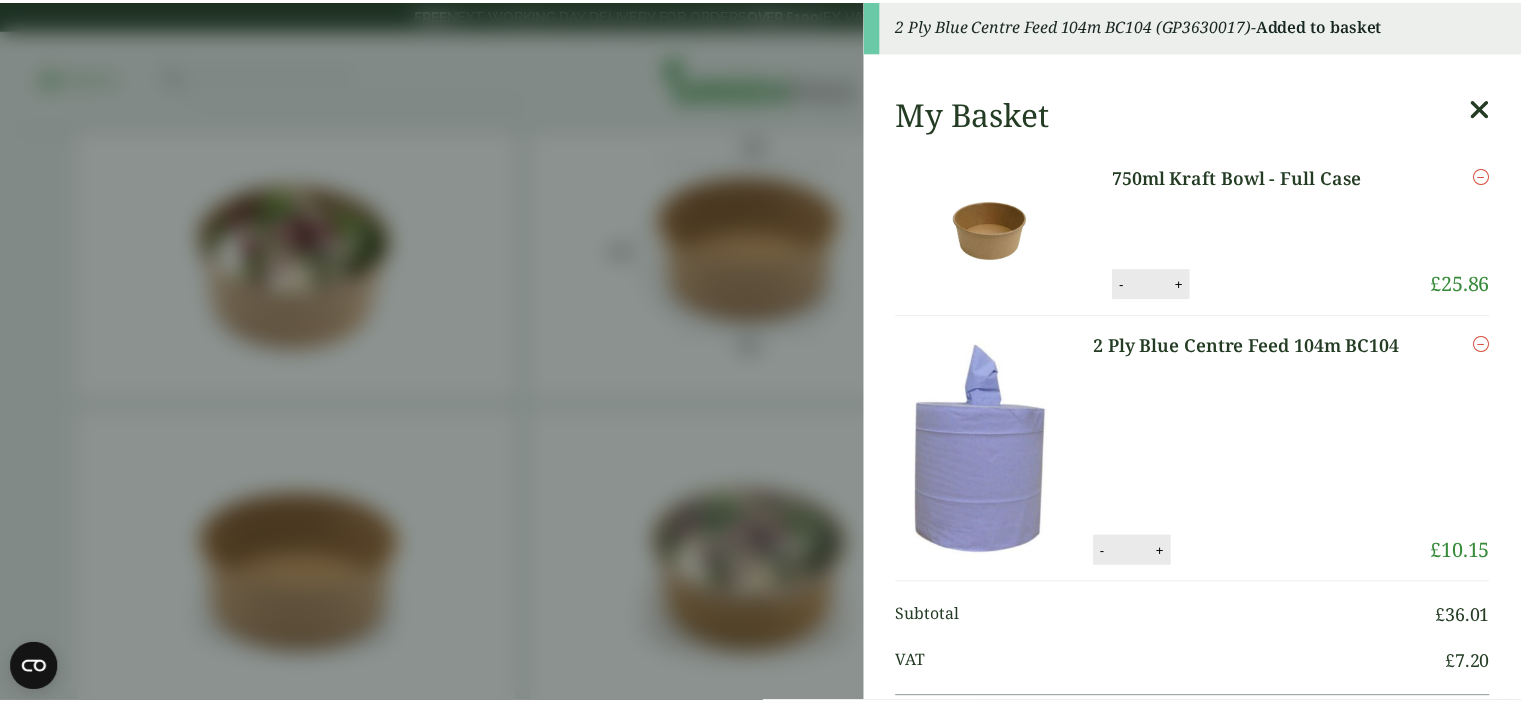 scroll, scrollTop: 0, scrollLeft: 0, axis: both 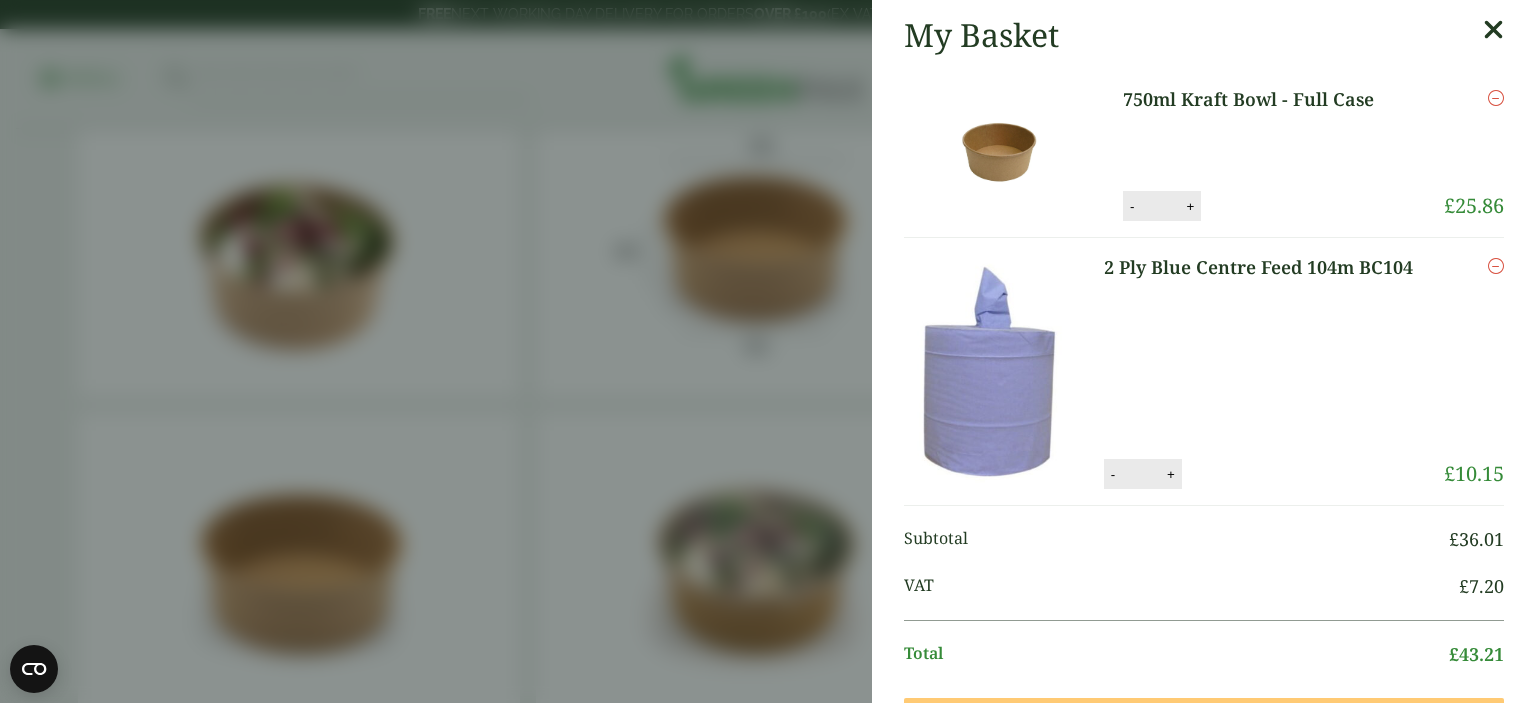 click at bounding box center [1493, 30] 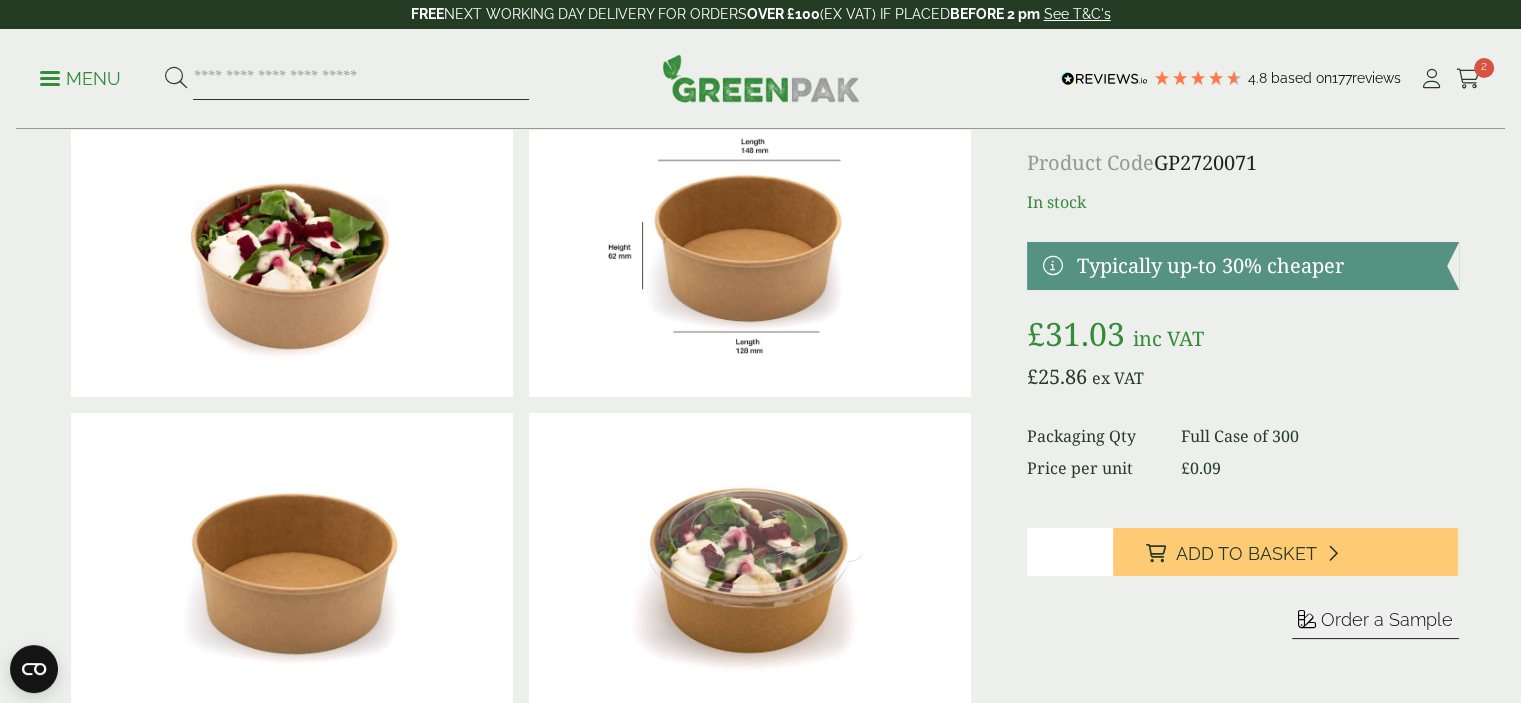 click at bounding box center [361, 79] 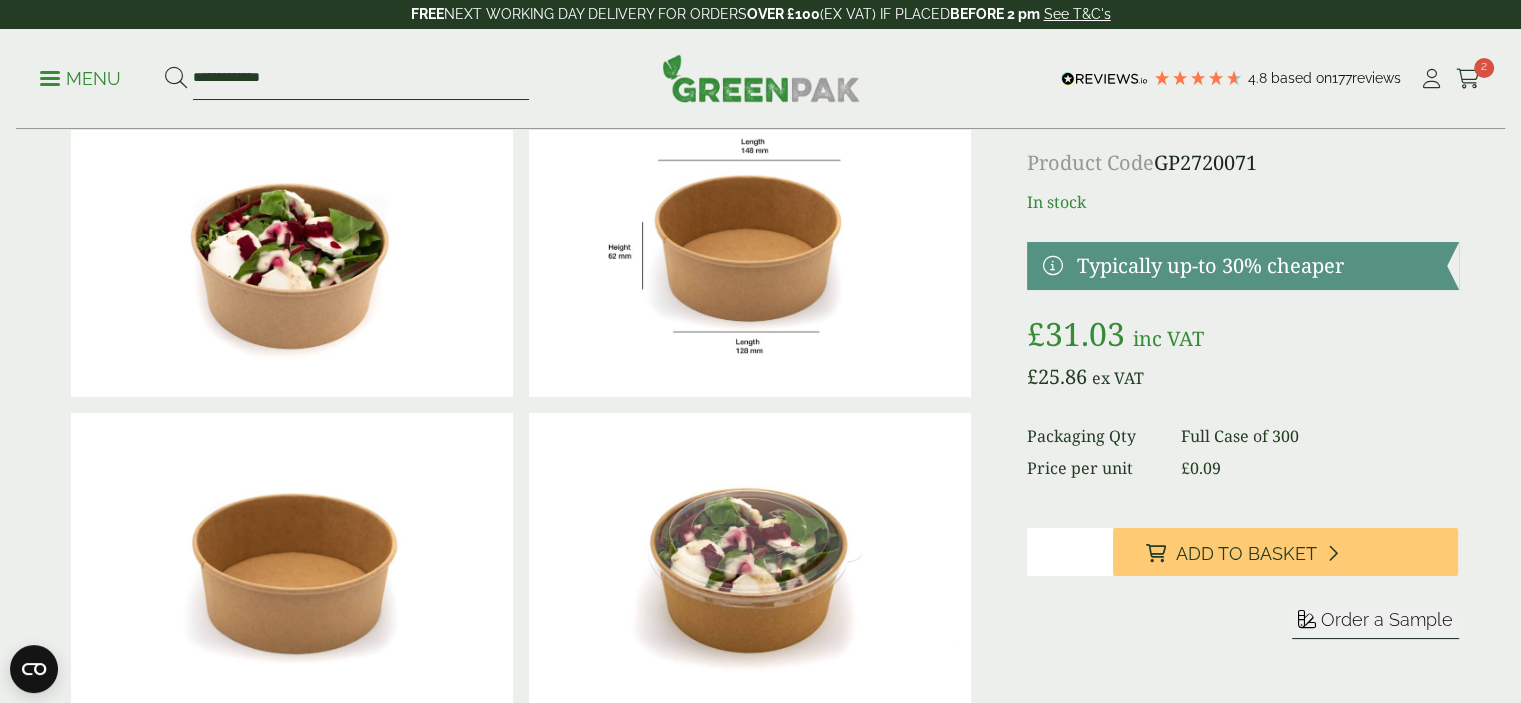 type on "**********" 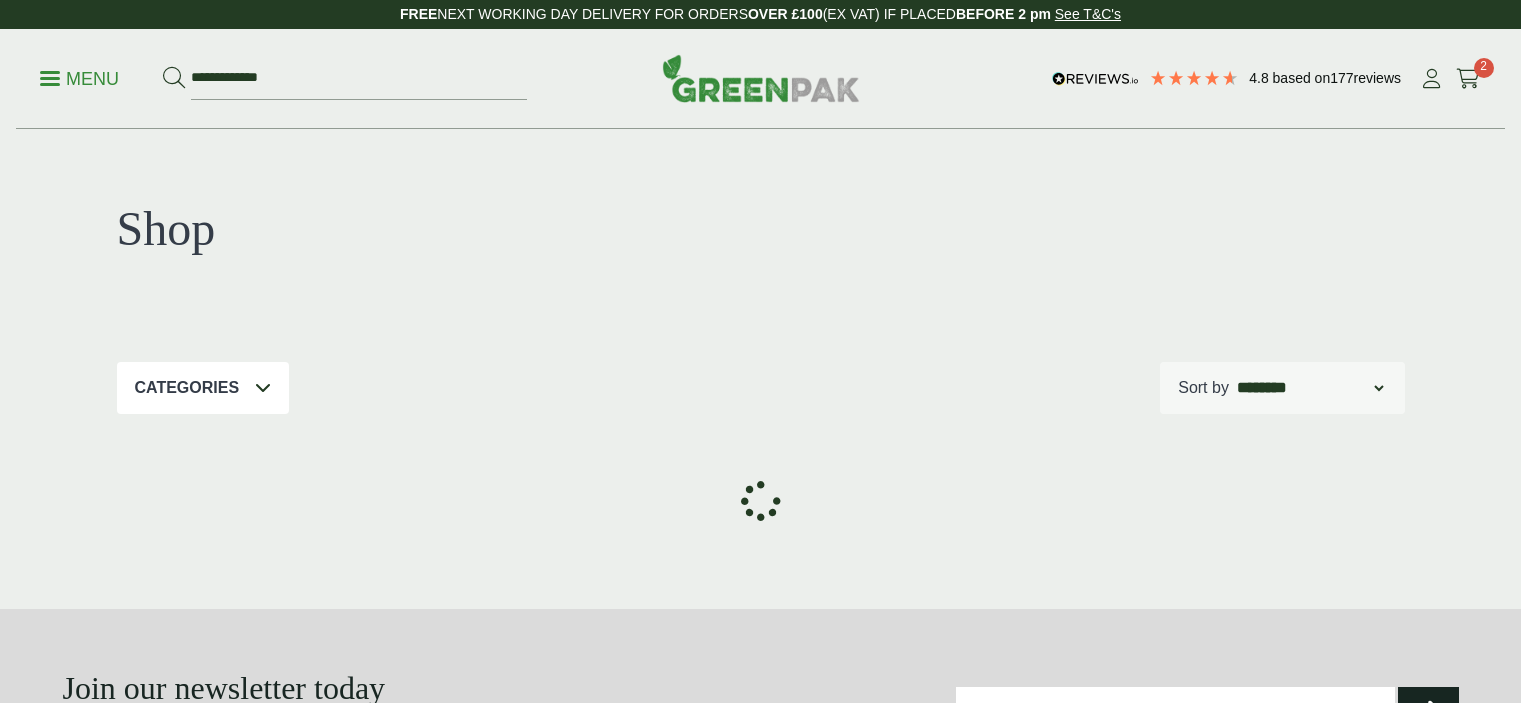 scroll, scrollTop: 0, scrollLeft: 0, axis: both 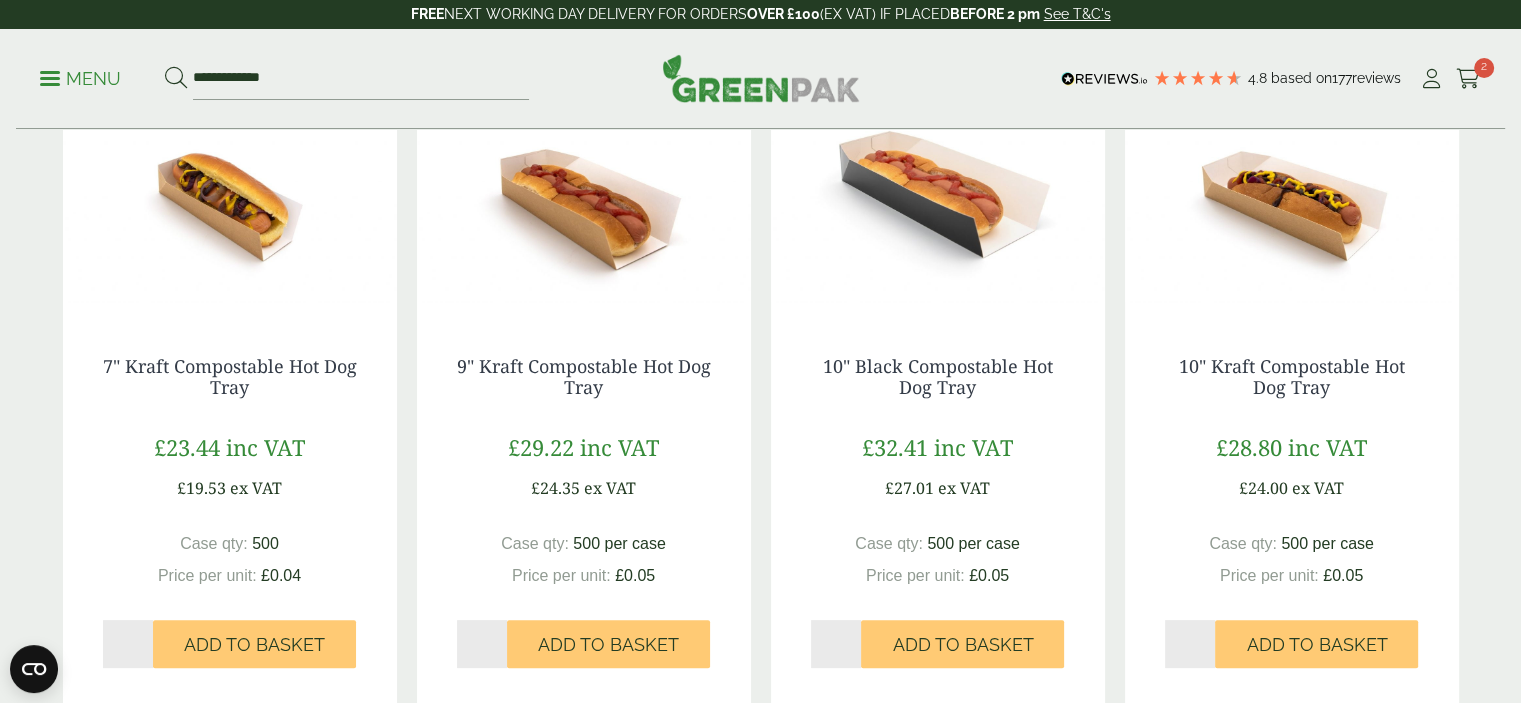 click at bounding box center (584, 191) 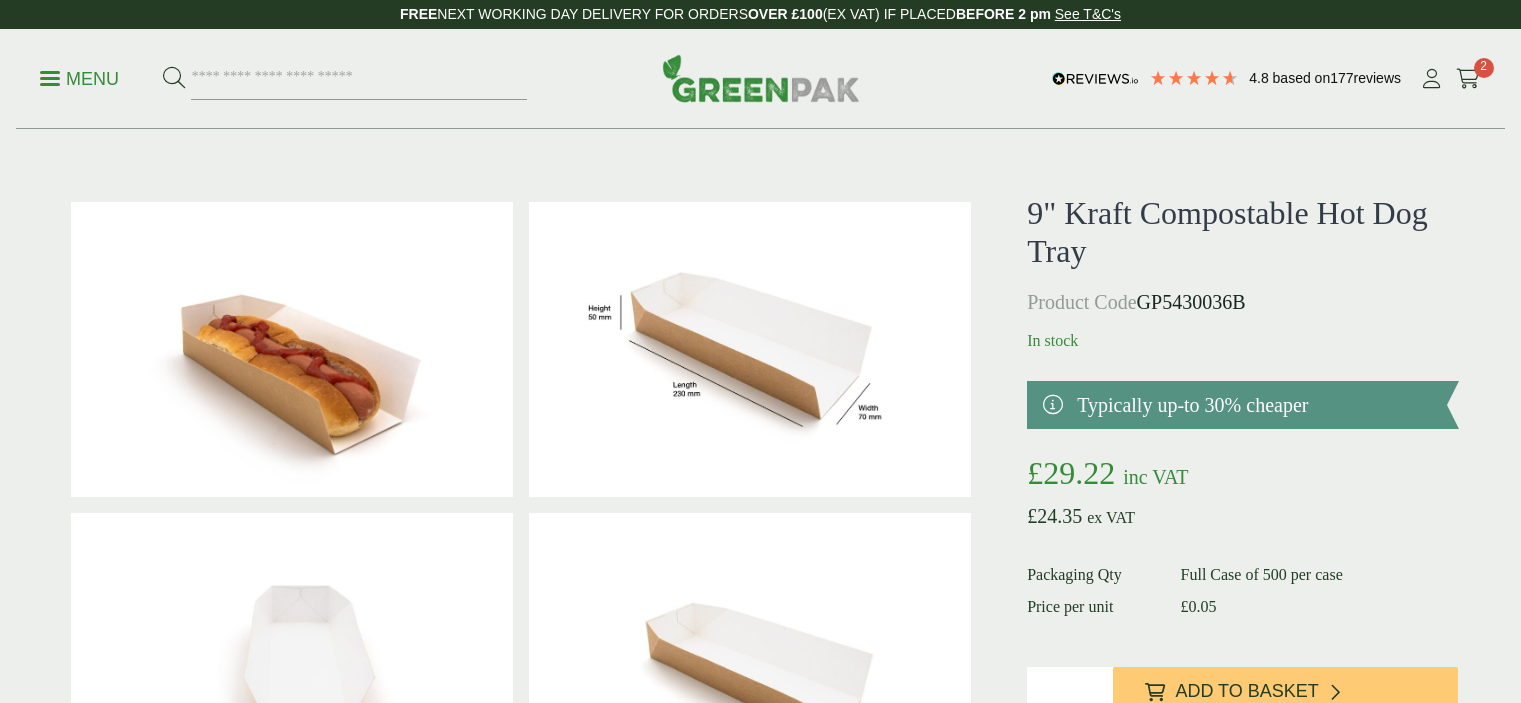 scroll, scrollTop: 0, scrollLeft: 0, axis: both 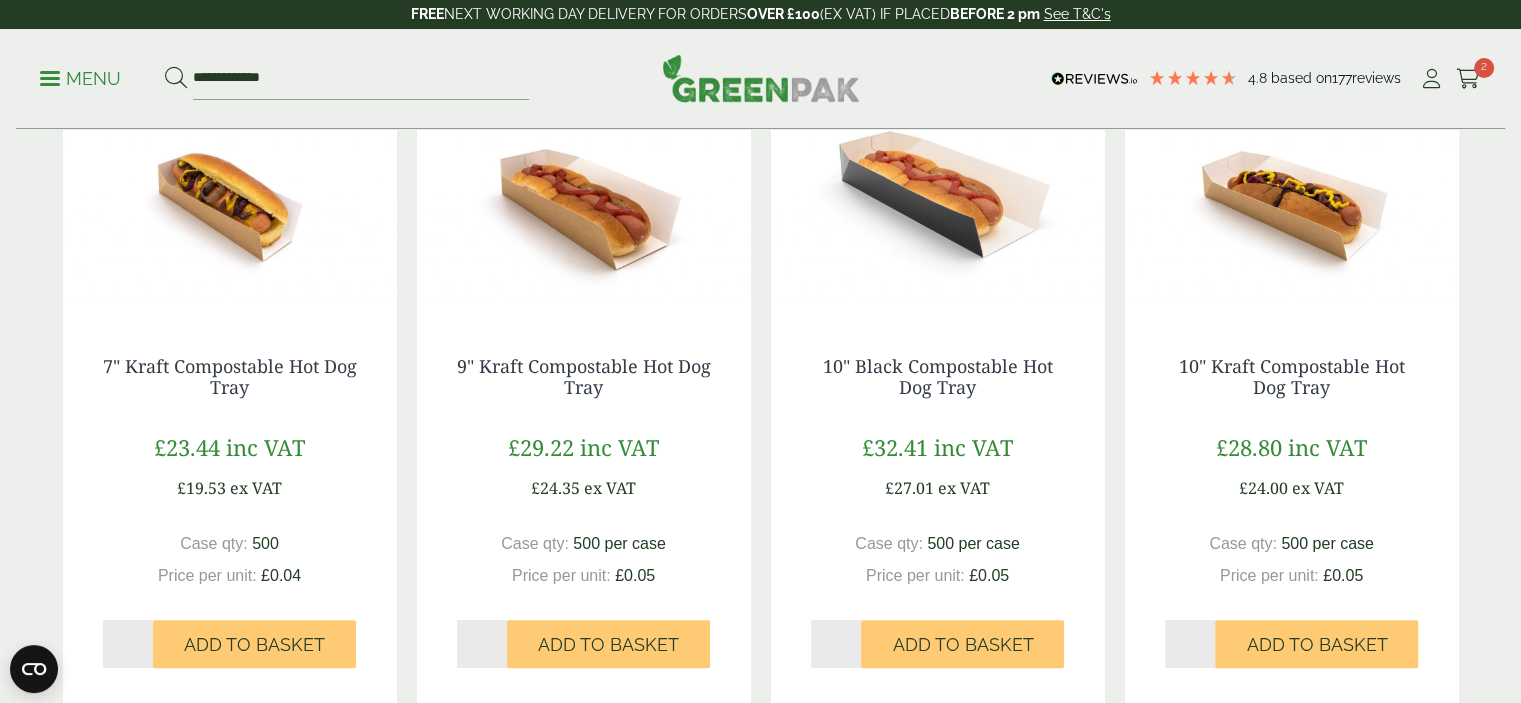click at bounding box center (230, 191) 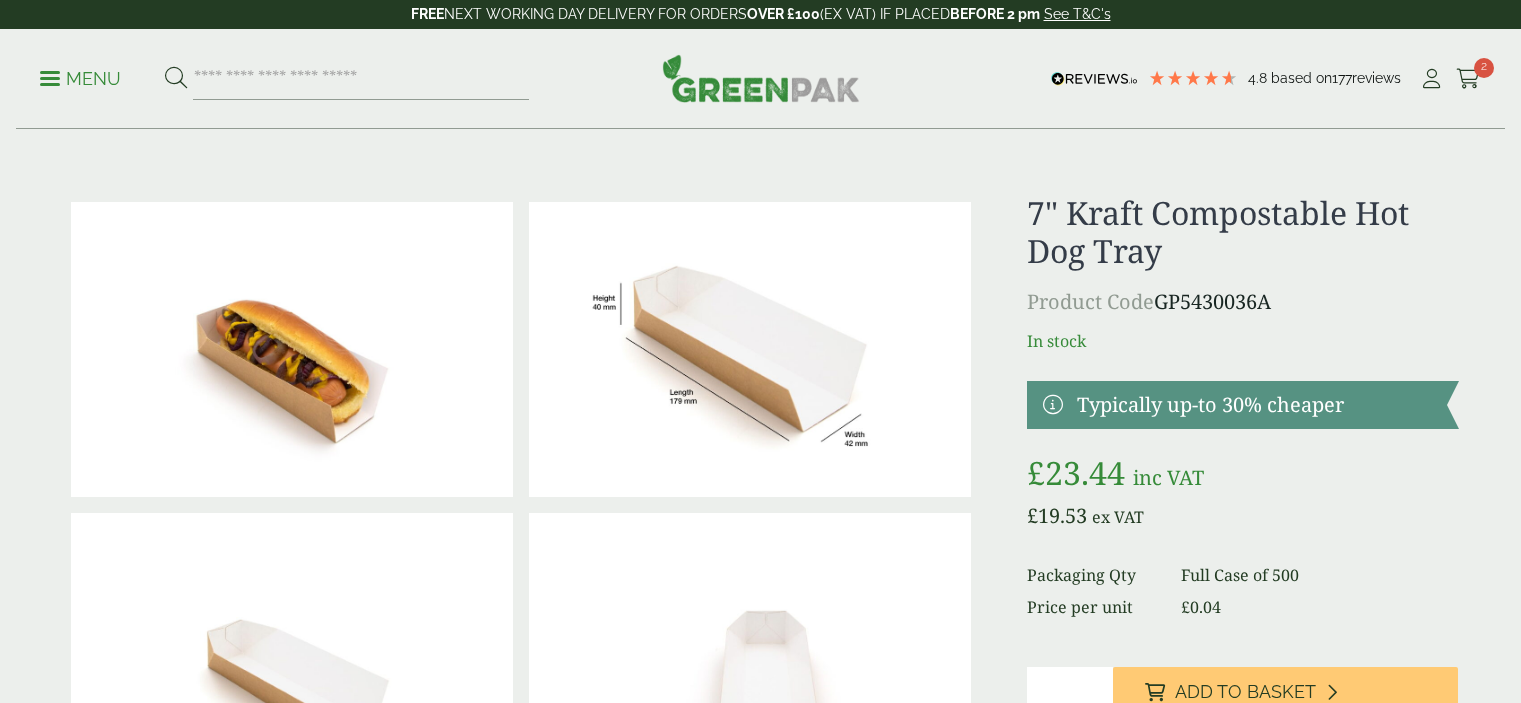scroll, scrollTop: 0, scrollLeft: 0, axis: both 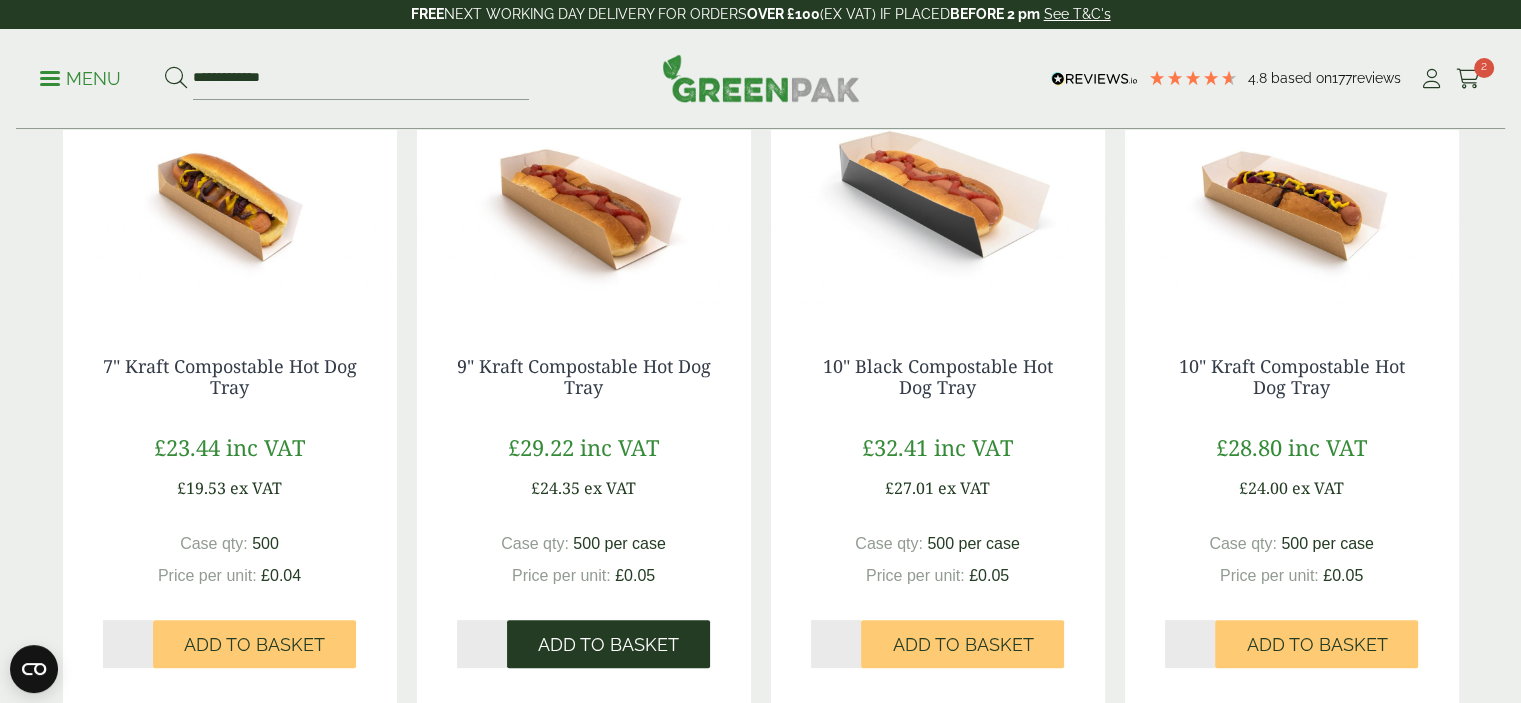 click on "Add to Basket" at bounding box center (608, 645) 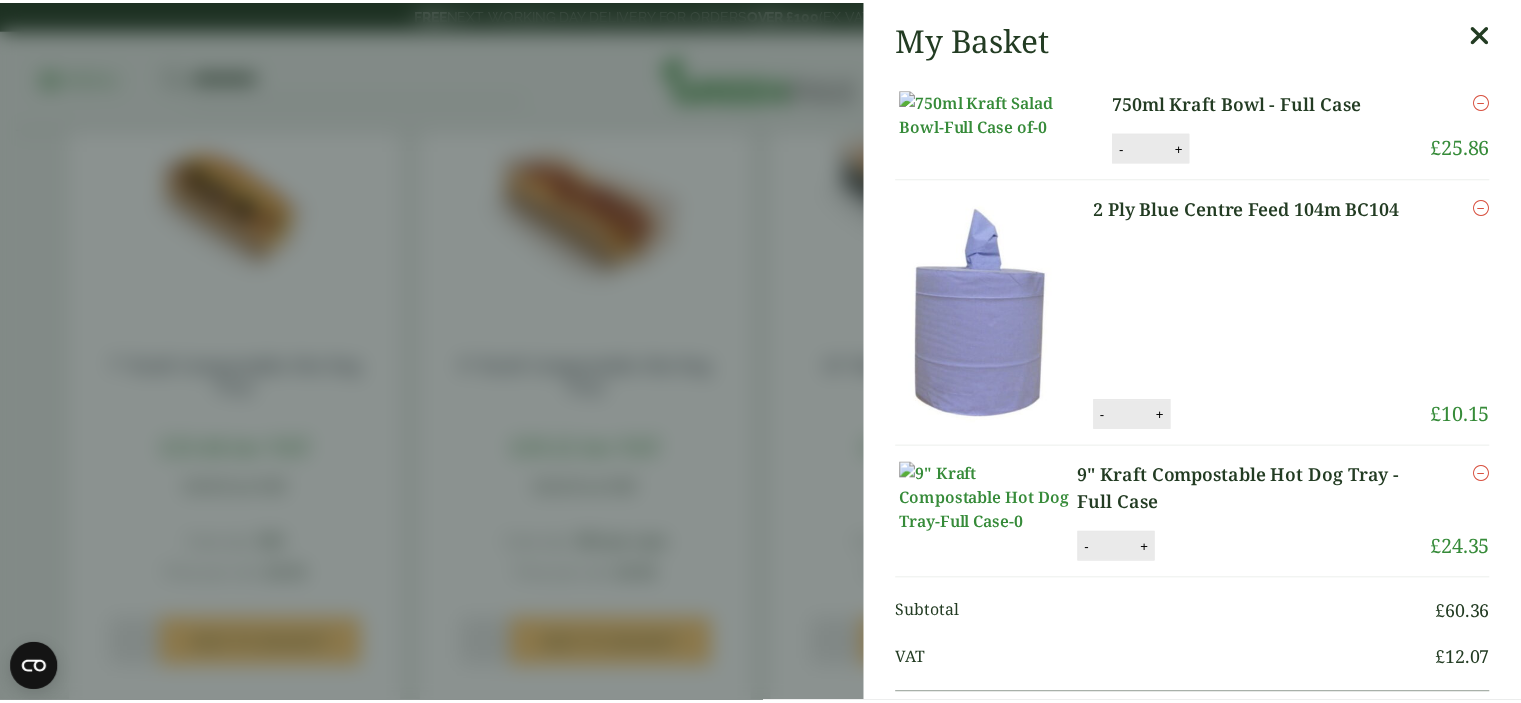 scroll, scrollTop: 100, scrollLeft: 0, axis: vertical 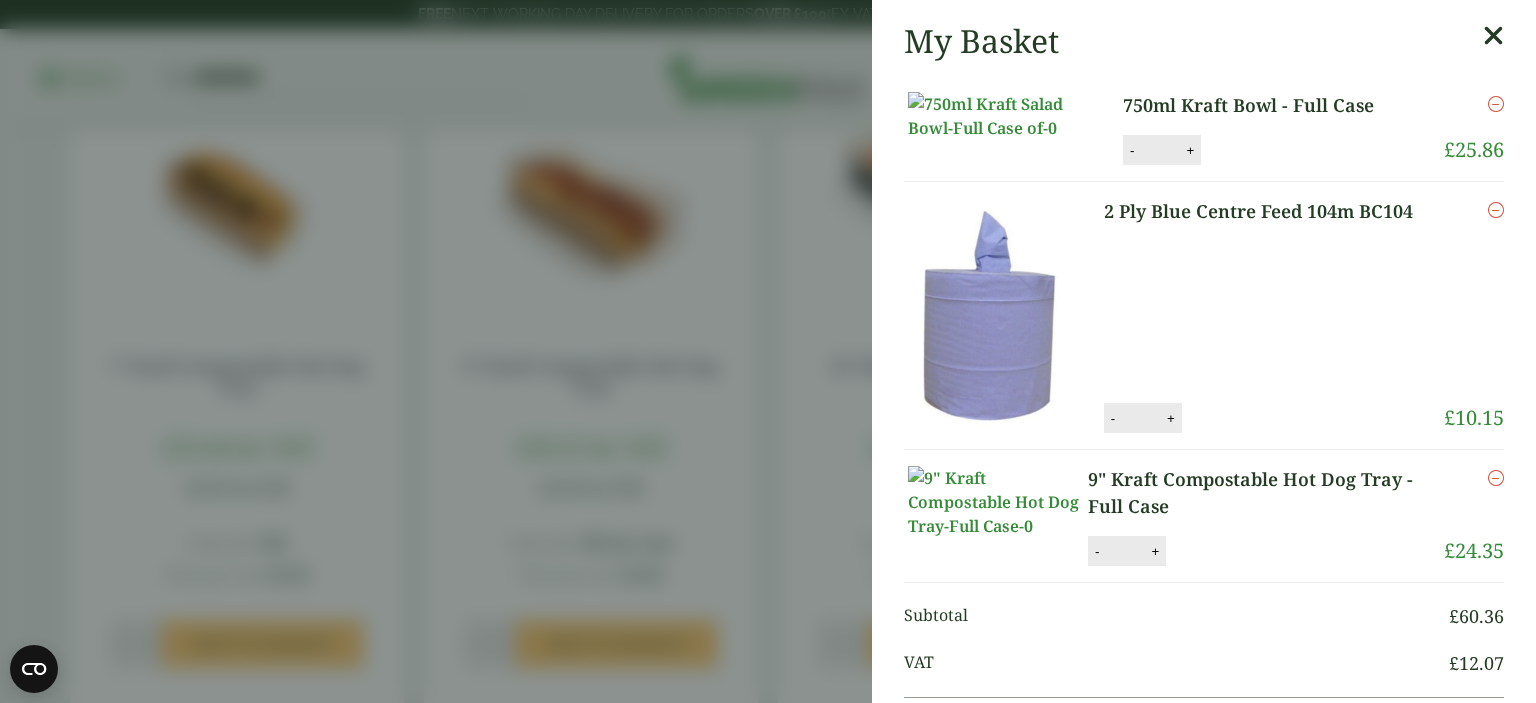 click at bounding box center [1493, 36] 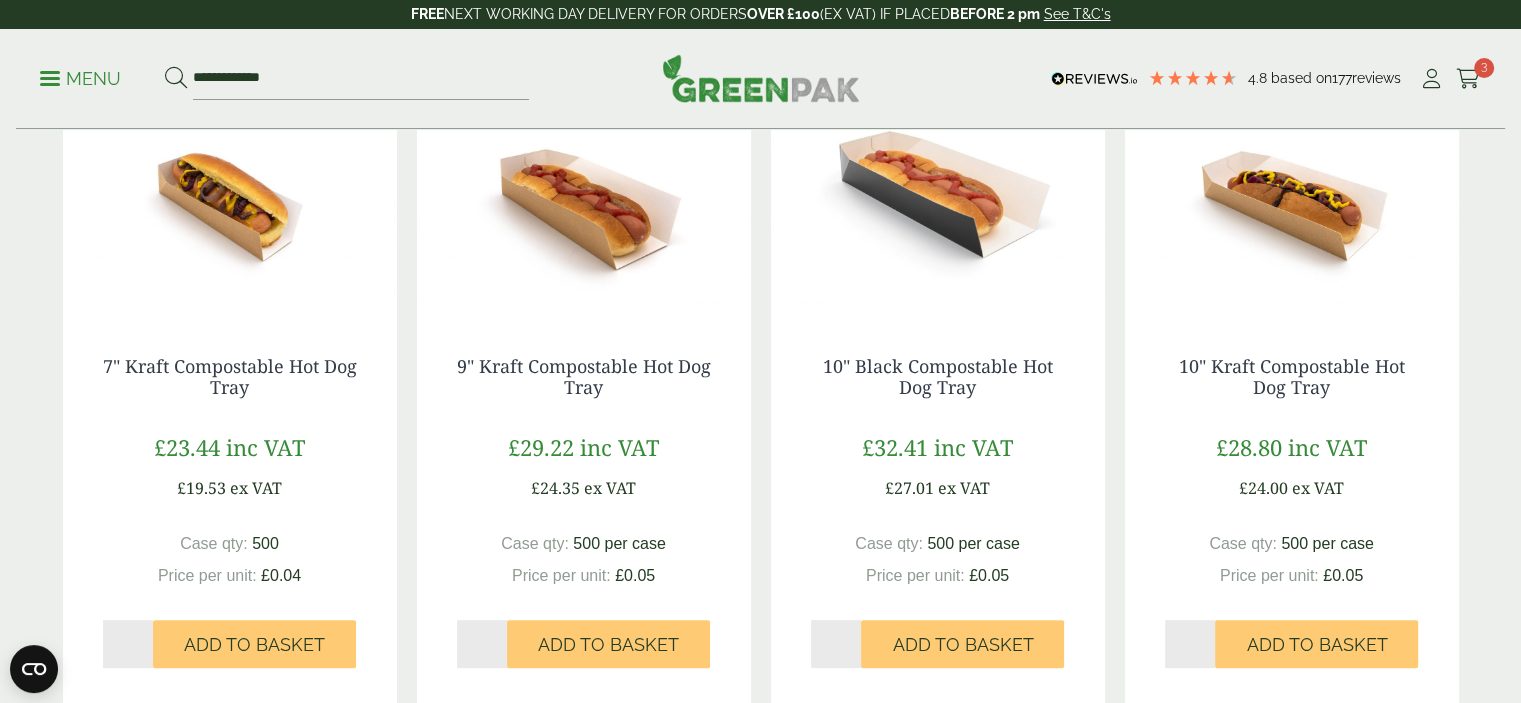 scroll, scrollTop: 0, scrollLeft: 0, axis: both 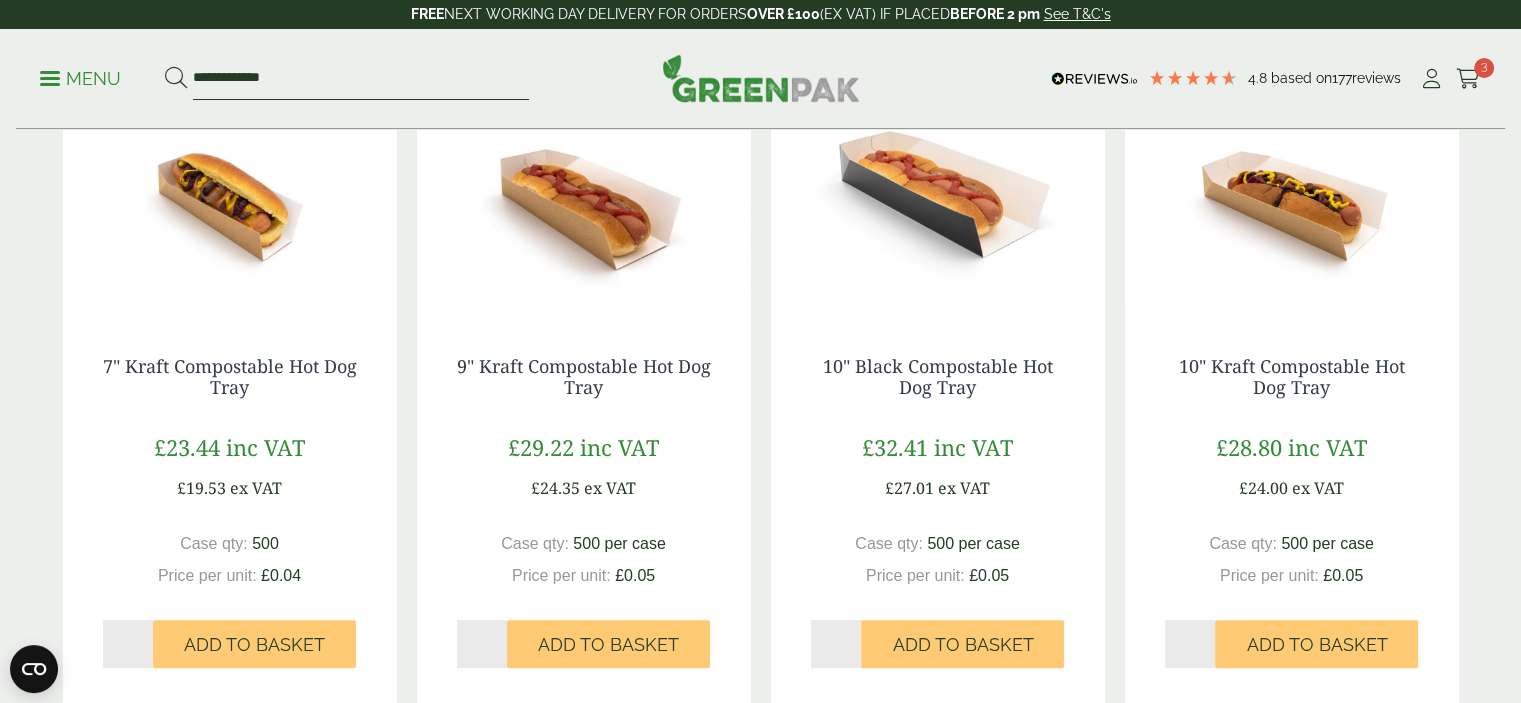drag, startPoint x: 330, startPoint y: 85, endPoint x: 312, endPoint y: 77, distance: 19.697716 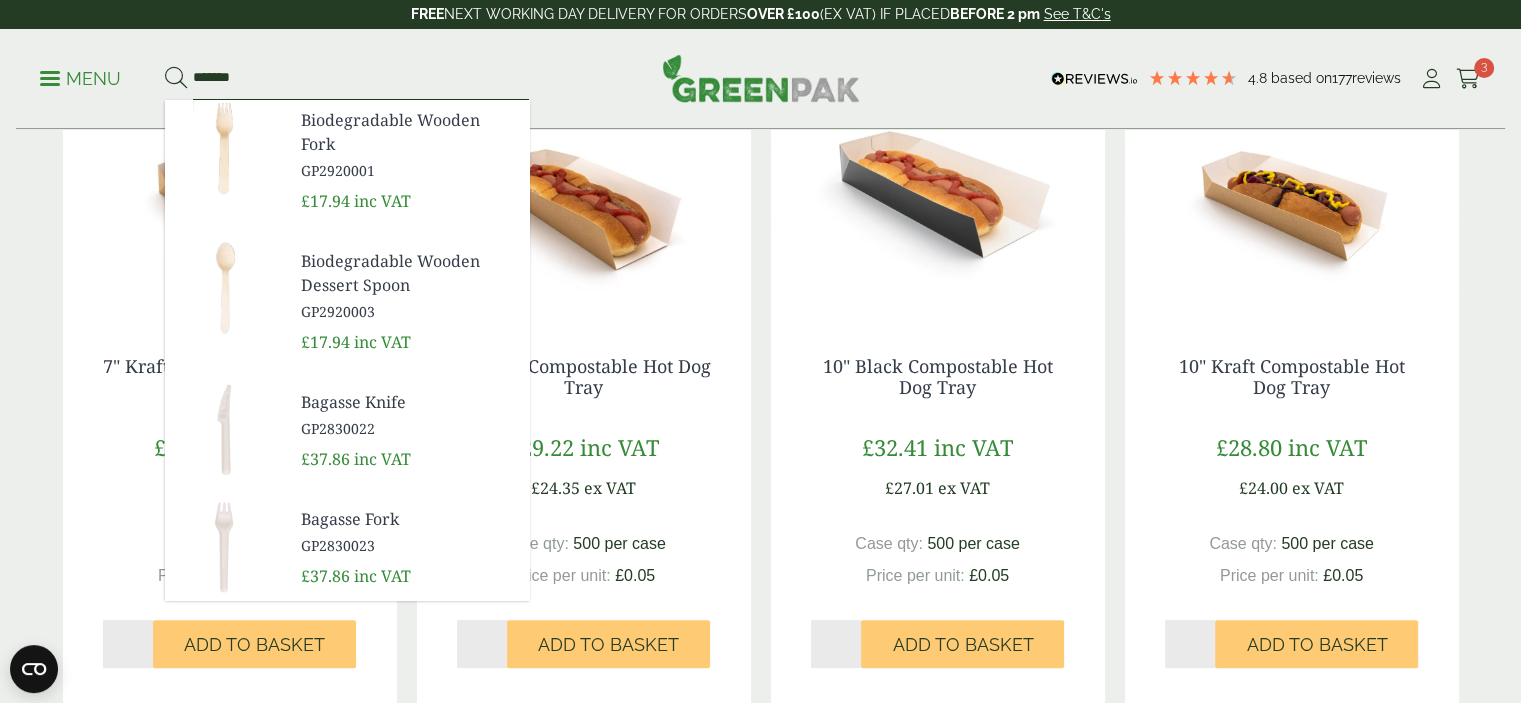 type on "*******" 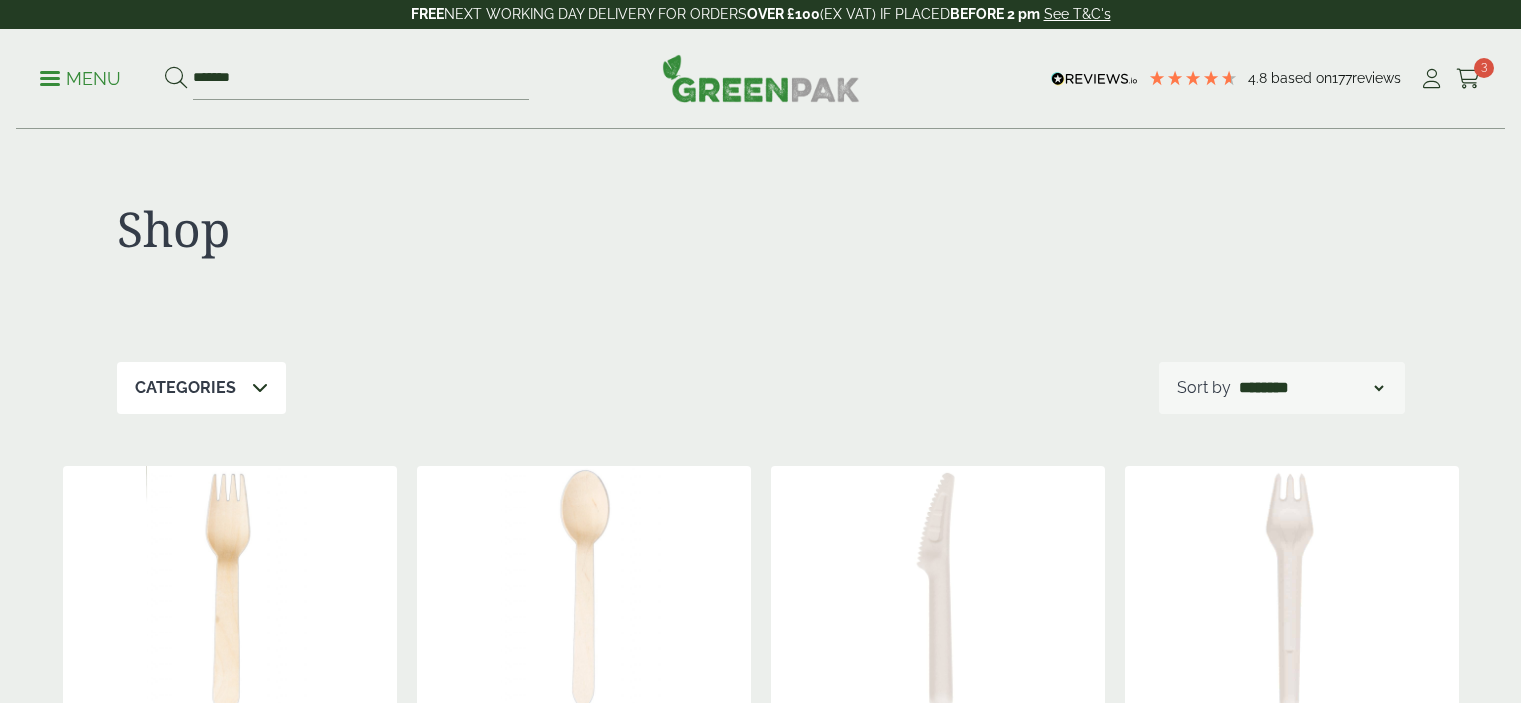 scroll, scrollTop: 0, scrollLeft: 0, axis: both 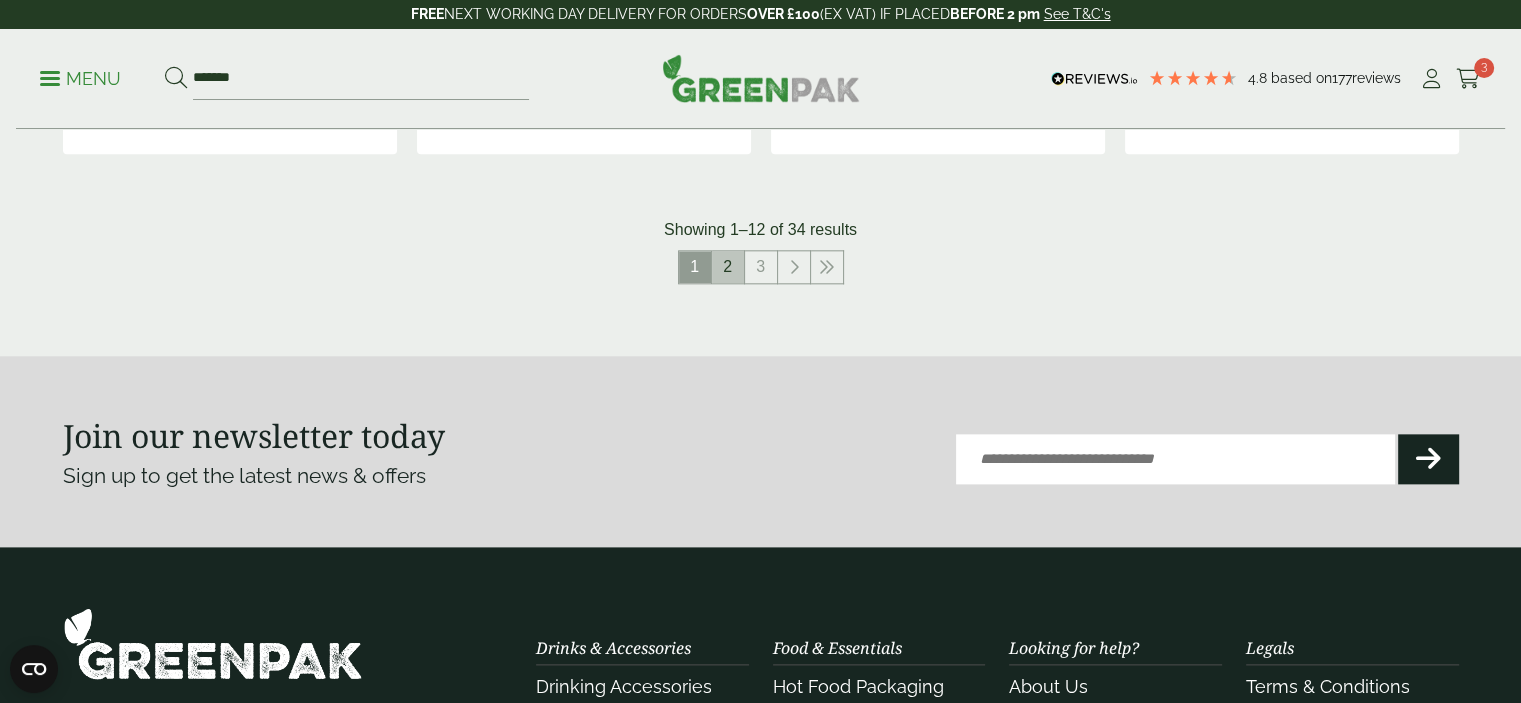 click on "2" at bounding box center [728, 267] 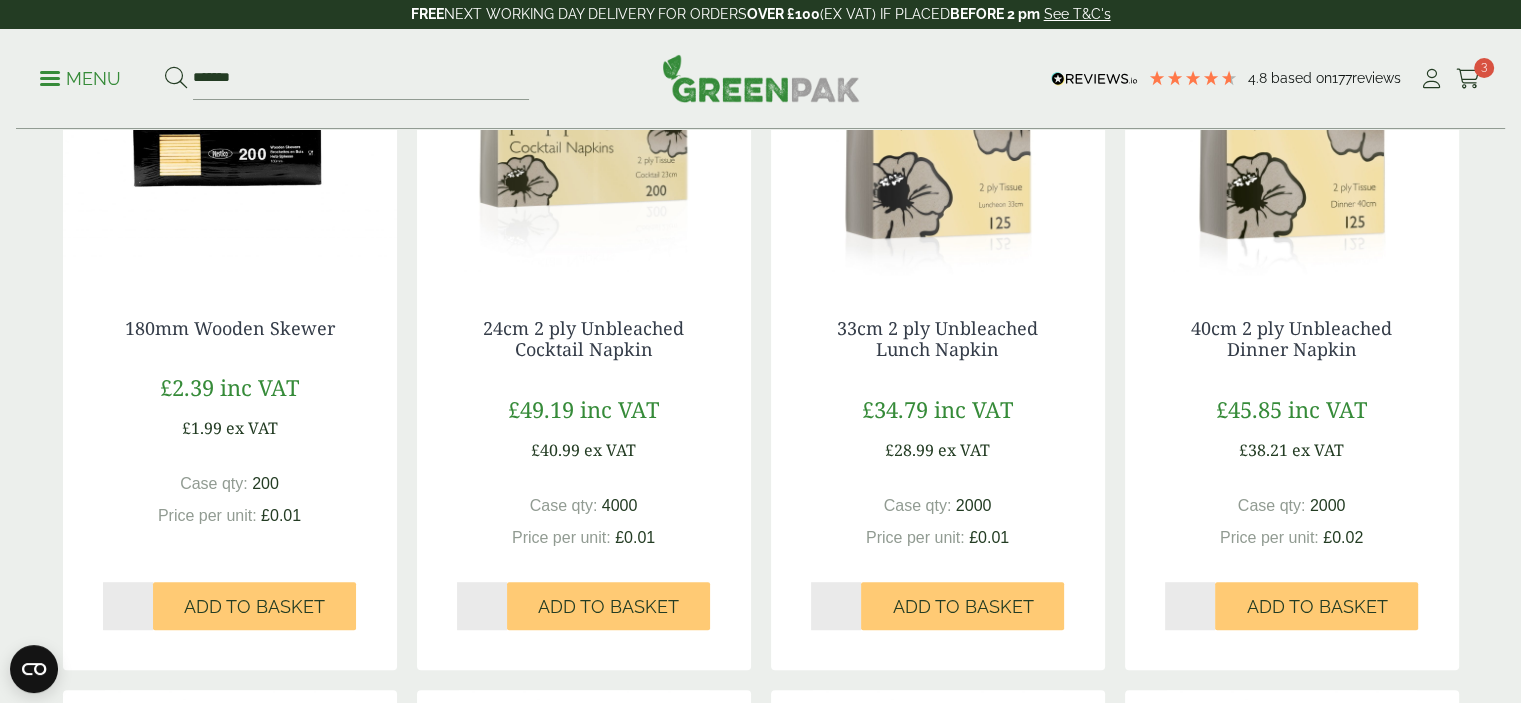 scroll, scrollTop: 1200, scrollLeft: 0, axis: vertical 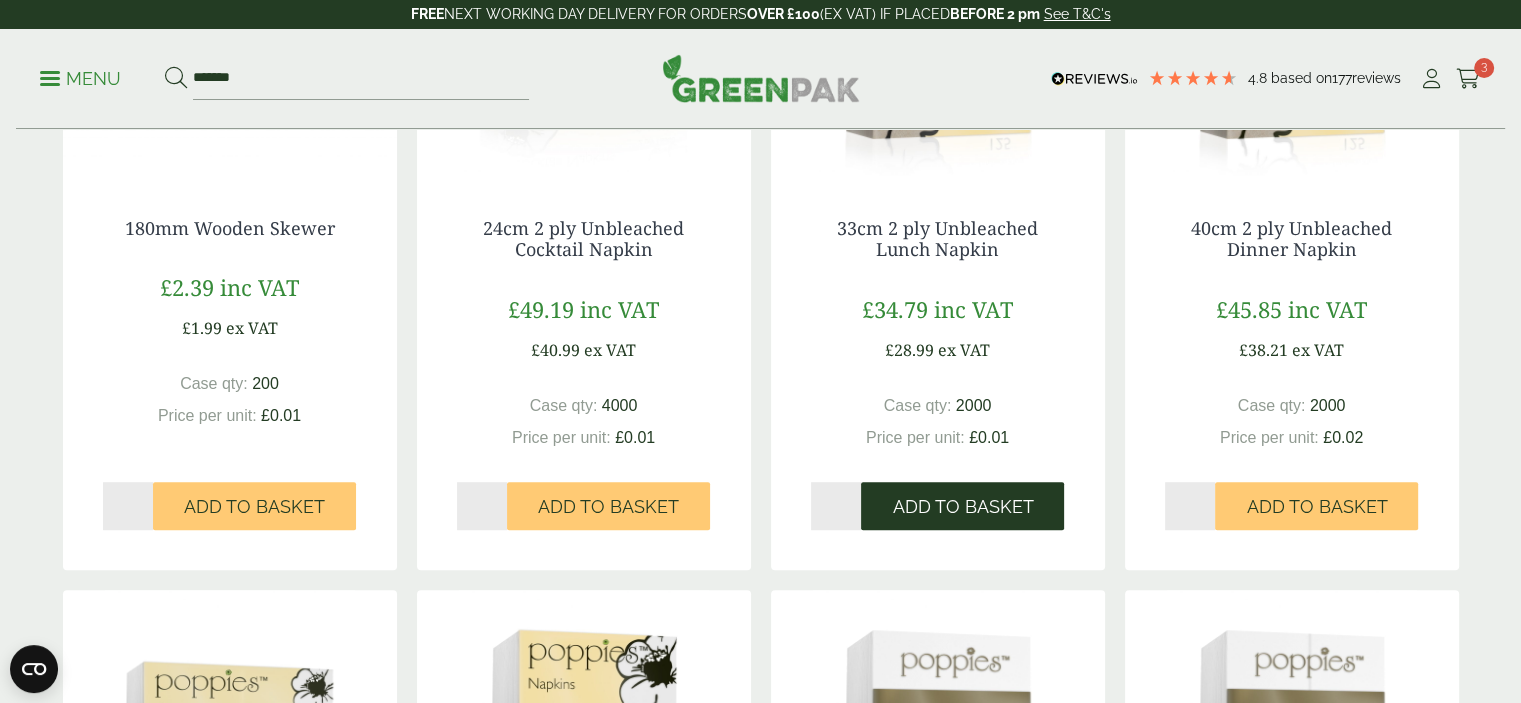 click on "Add to Basket" at bounding box center (962, 506) 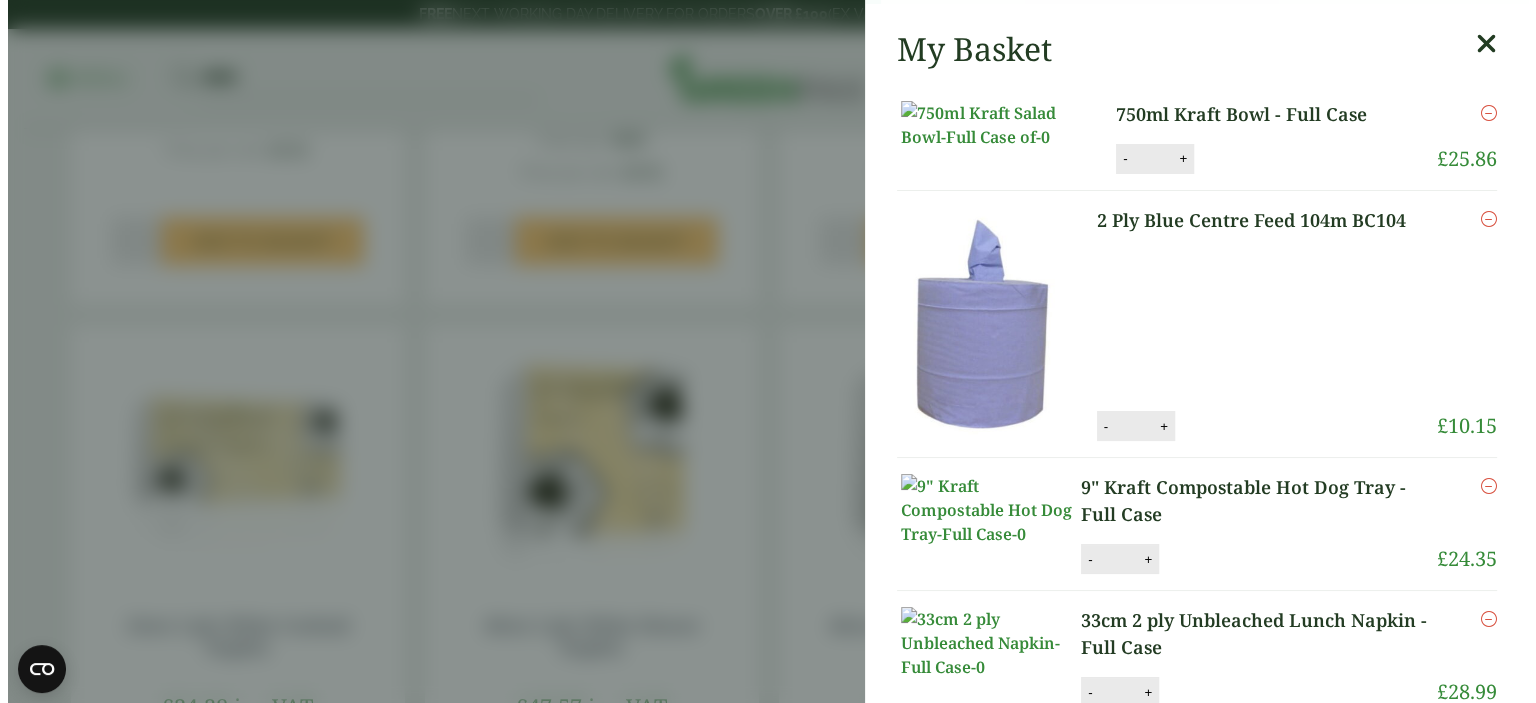 scroll, scrollTop: 1500, scrollLeft: 0, axis: vertical 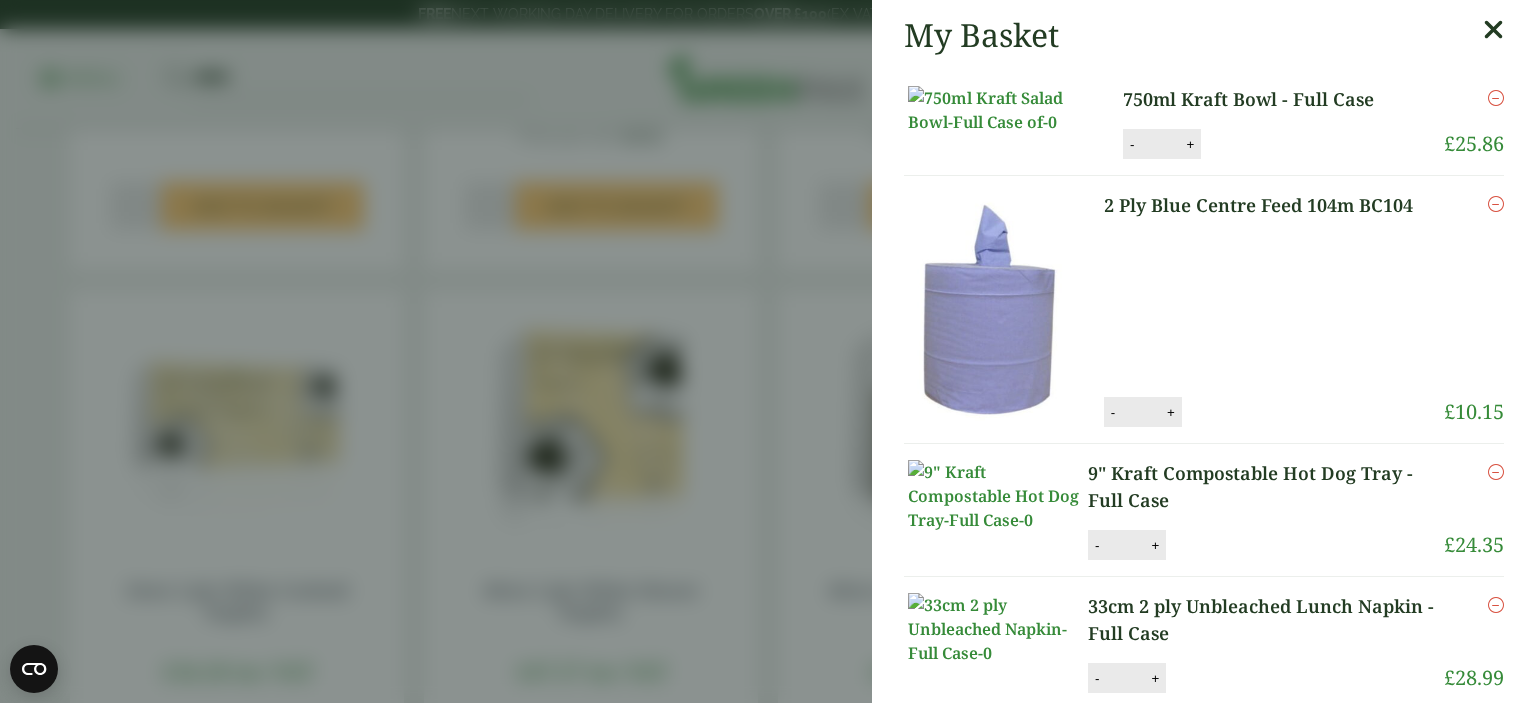 click on "My Basket
750ml Kraft Bowl - Full Case
750ml Kraft Bowl - Full Case quantity
- * +
Update
Remove
£ 25.86" at bounding box center [1204, 859] 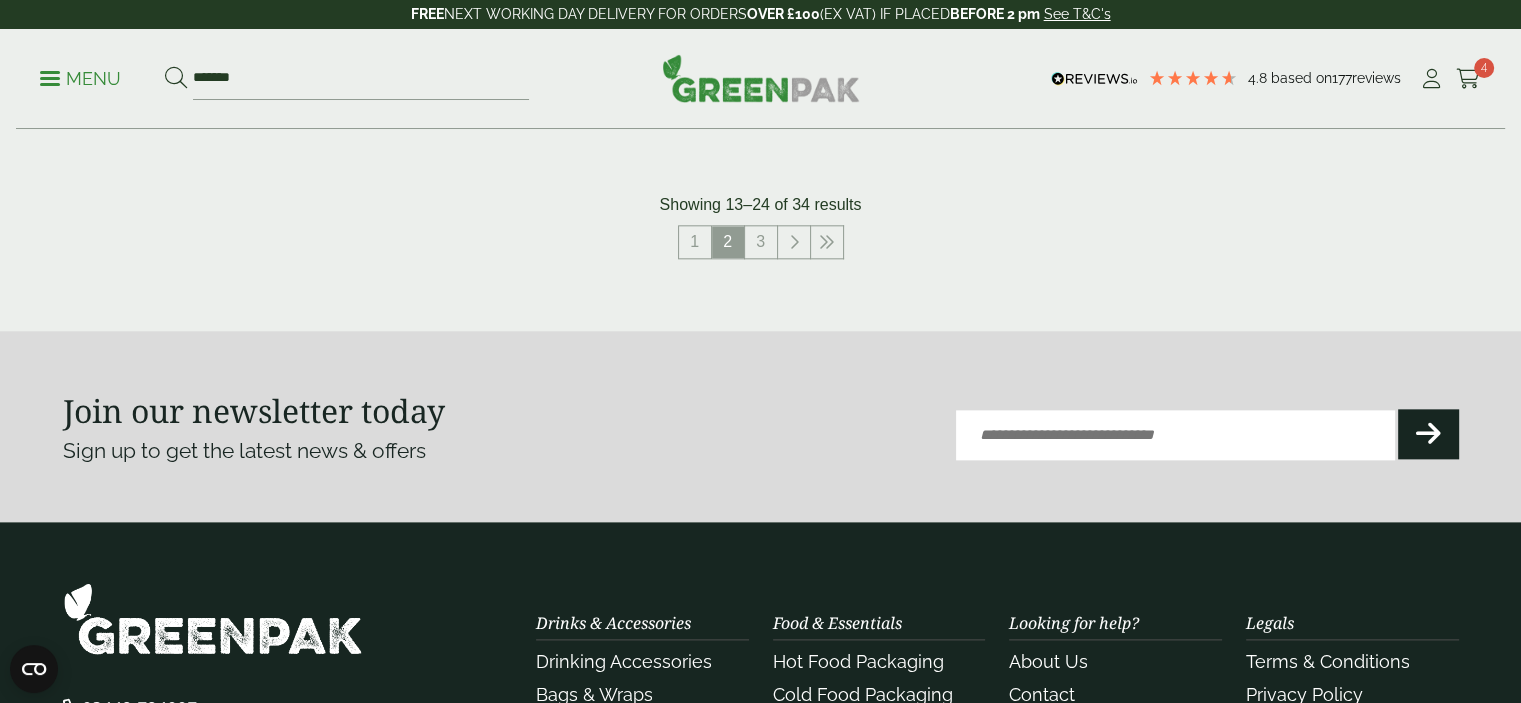 scroll, scrollTop: 2257, scrollLeft: 0, axis: vertical 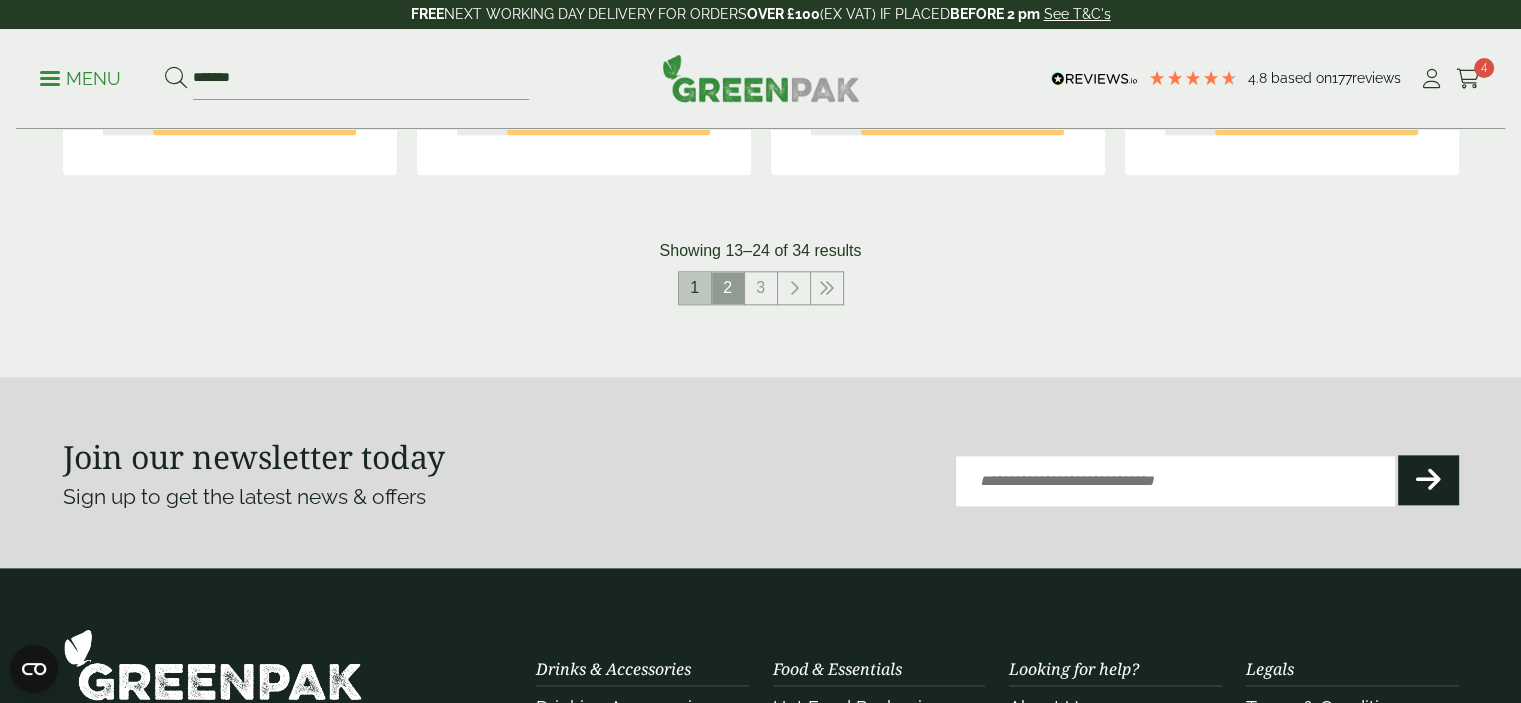 click on "1" at bounding box center (695, 288) 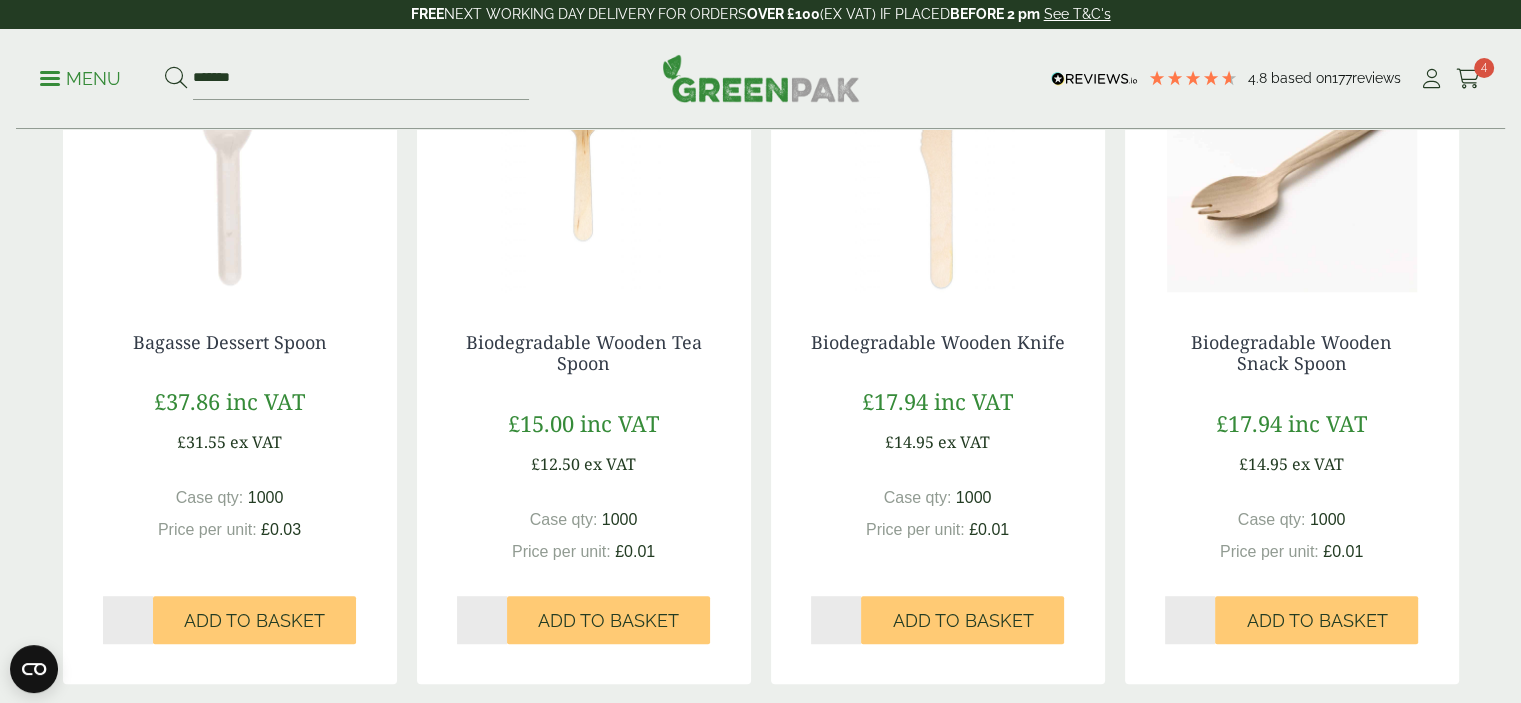 scroll, scrollTop: 1057, scrollLeft: 0, axis: vertical 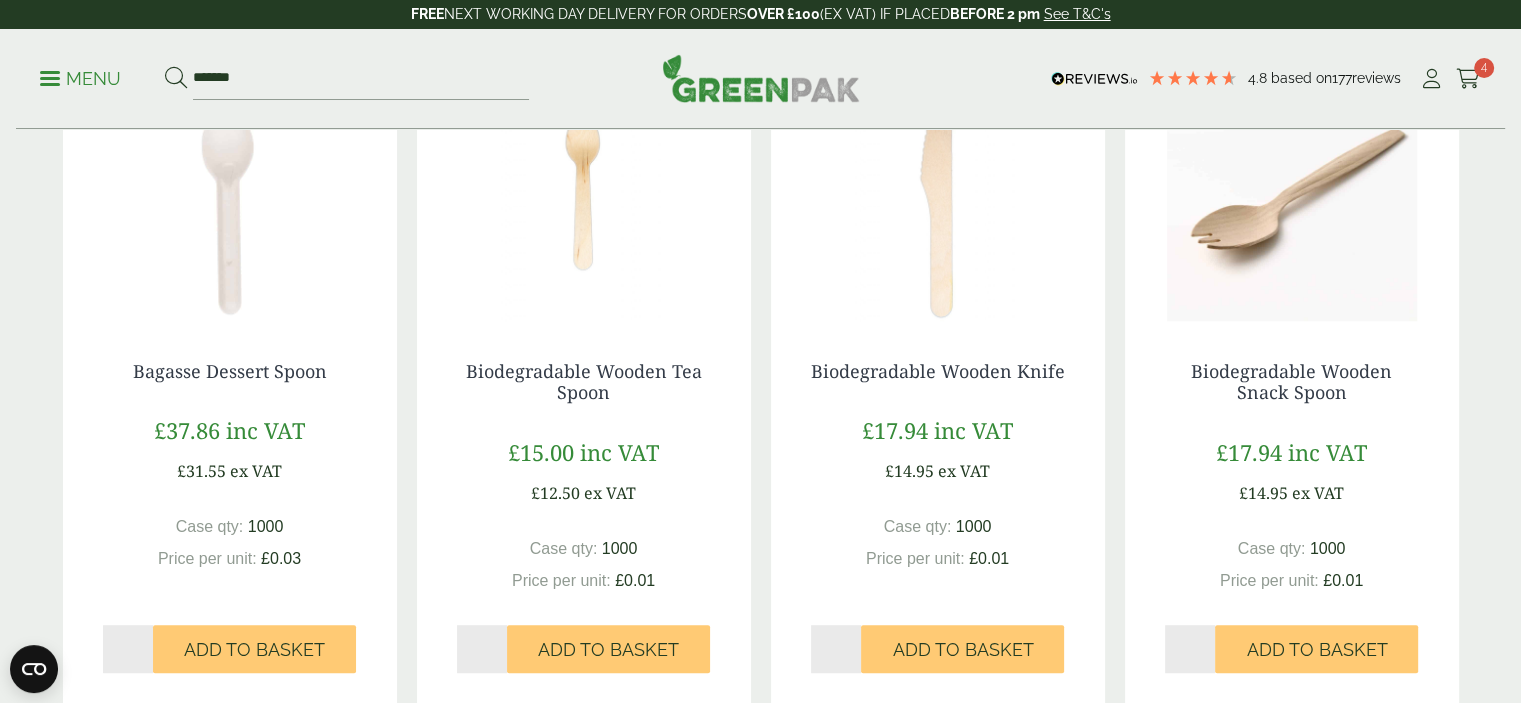click at bounding box center [1292, 196] 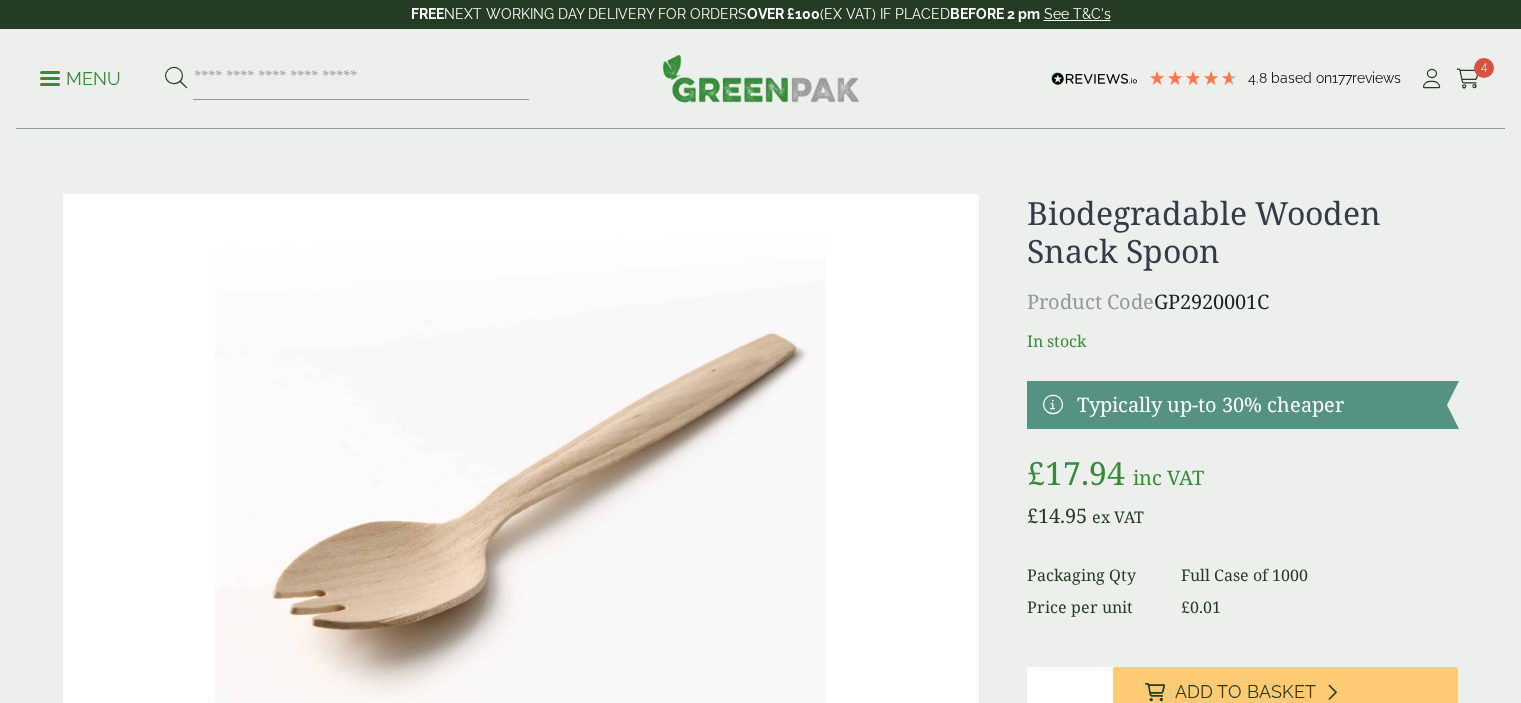scroll, scrollTop: 0, scrollLeft: 0, axis: both 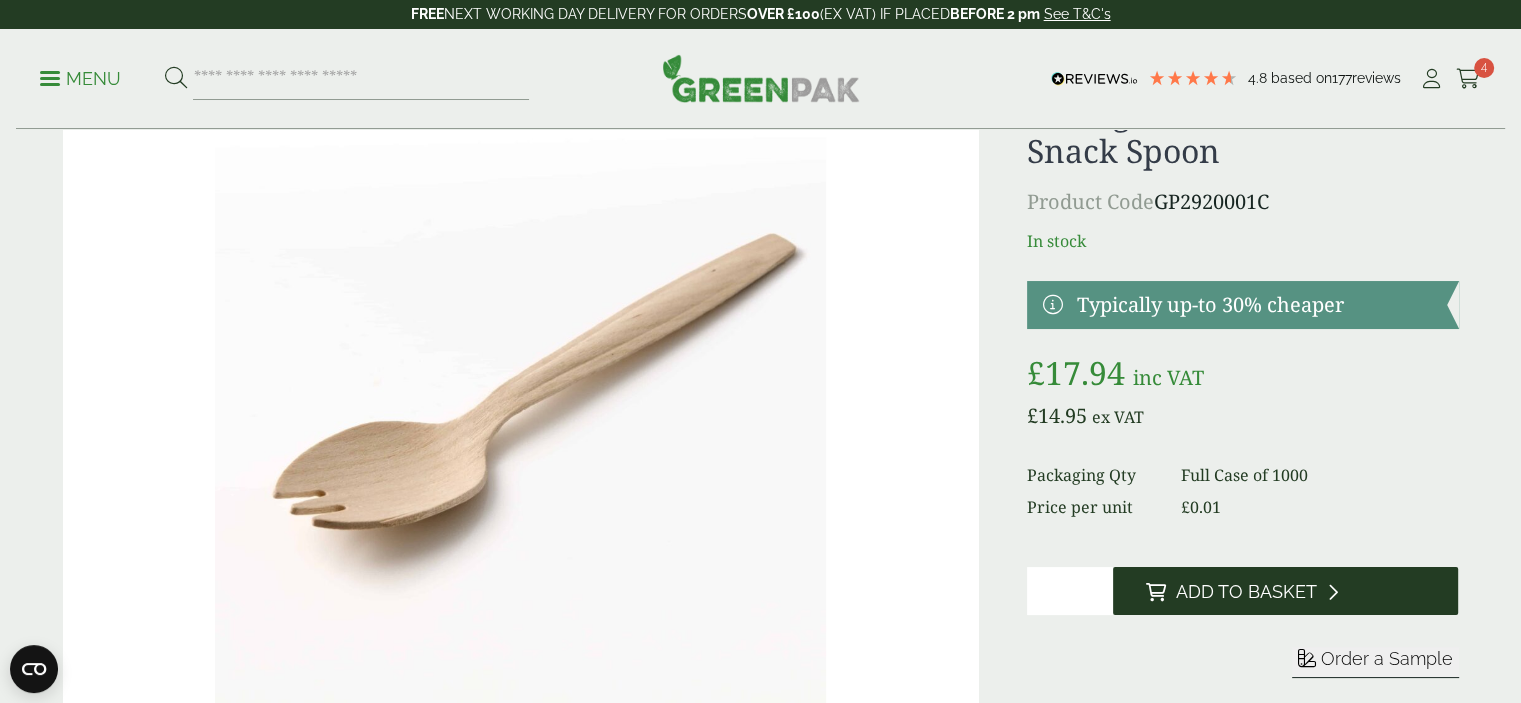 click on "Add to Basket" at bounding box center [1245, 592] 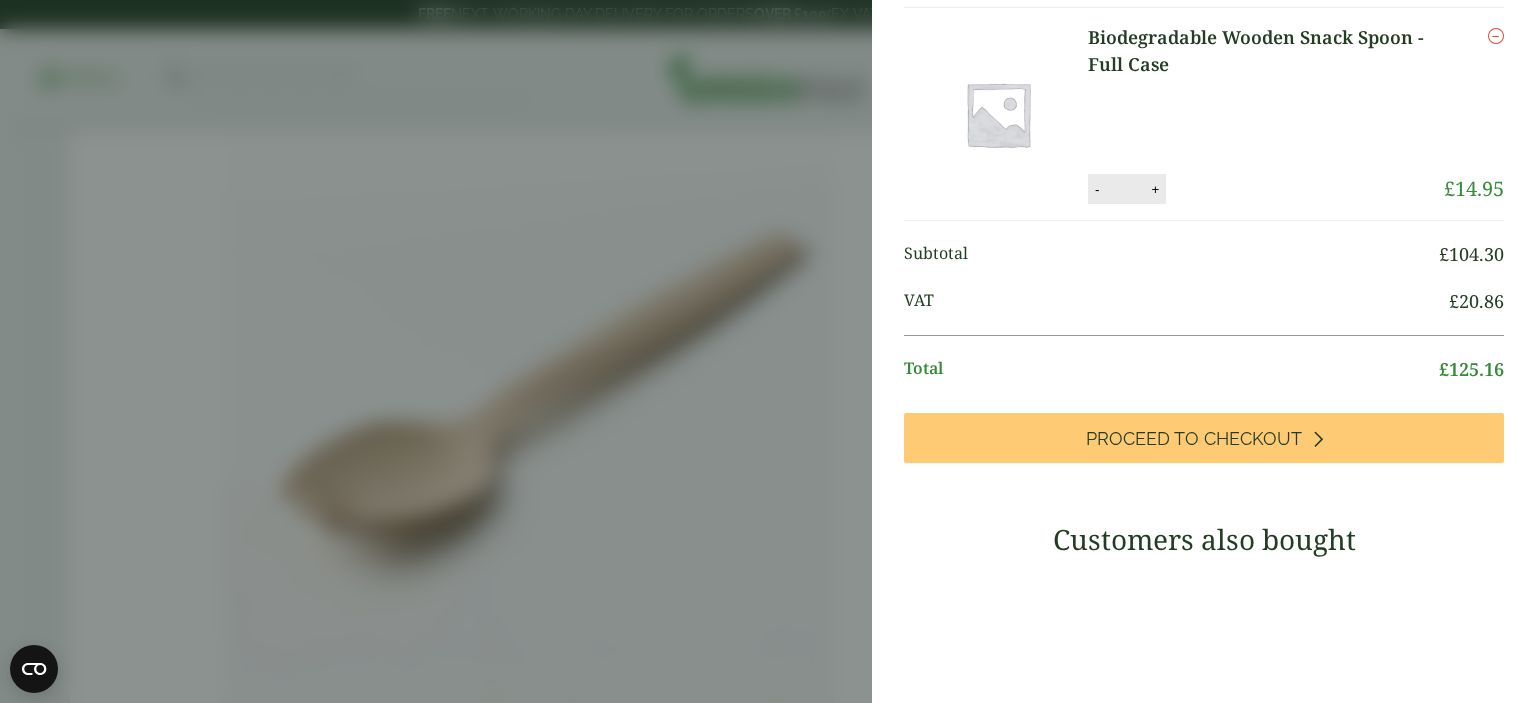scroll, scrollTop: 793, scrollLeft: 0, axis: vertical 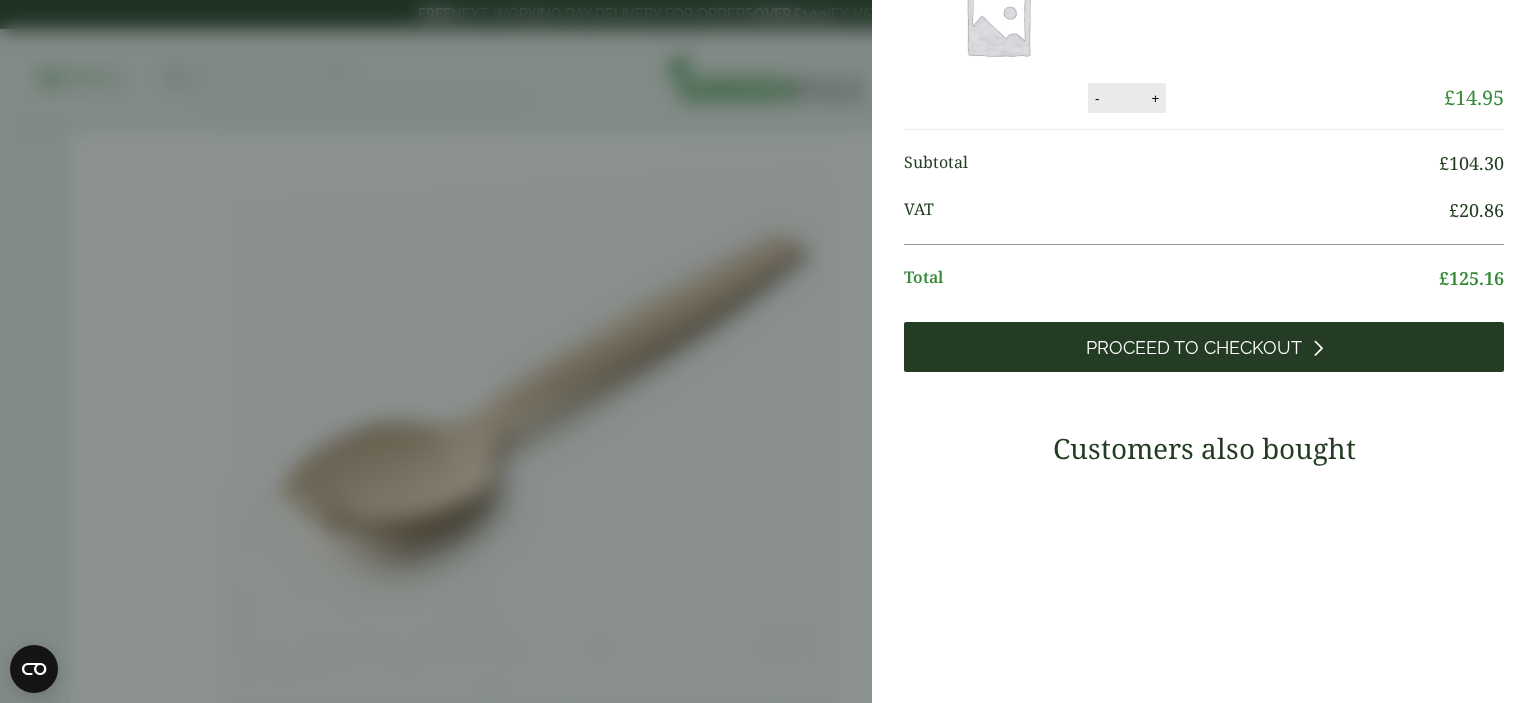 click on "Proceed to Checkout" at bounding box center [1194, 348] 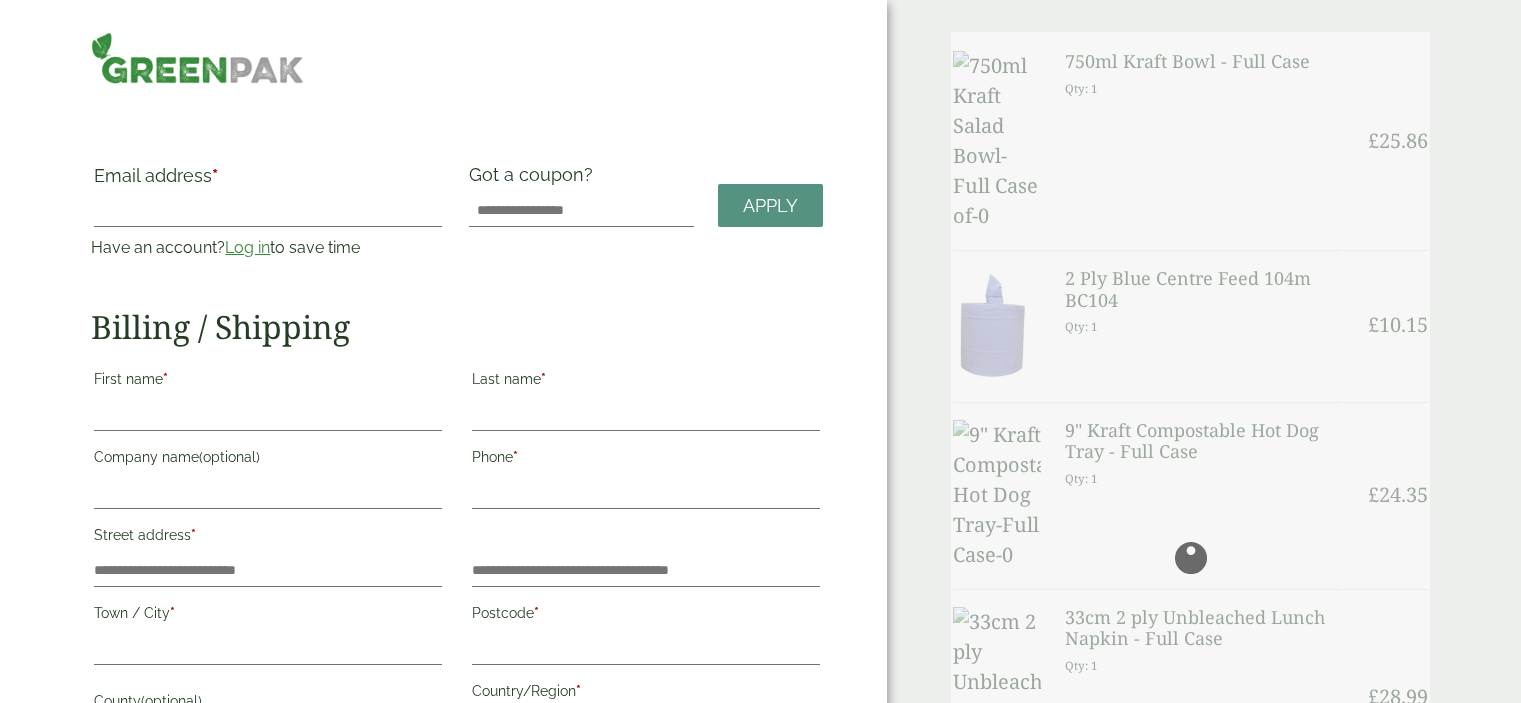 scroll, scrollTop: 0, scrollLeft: 0, axis: both 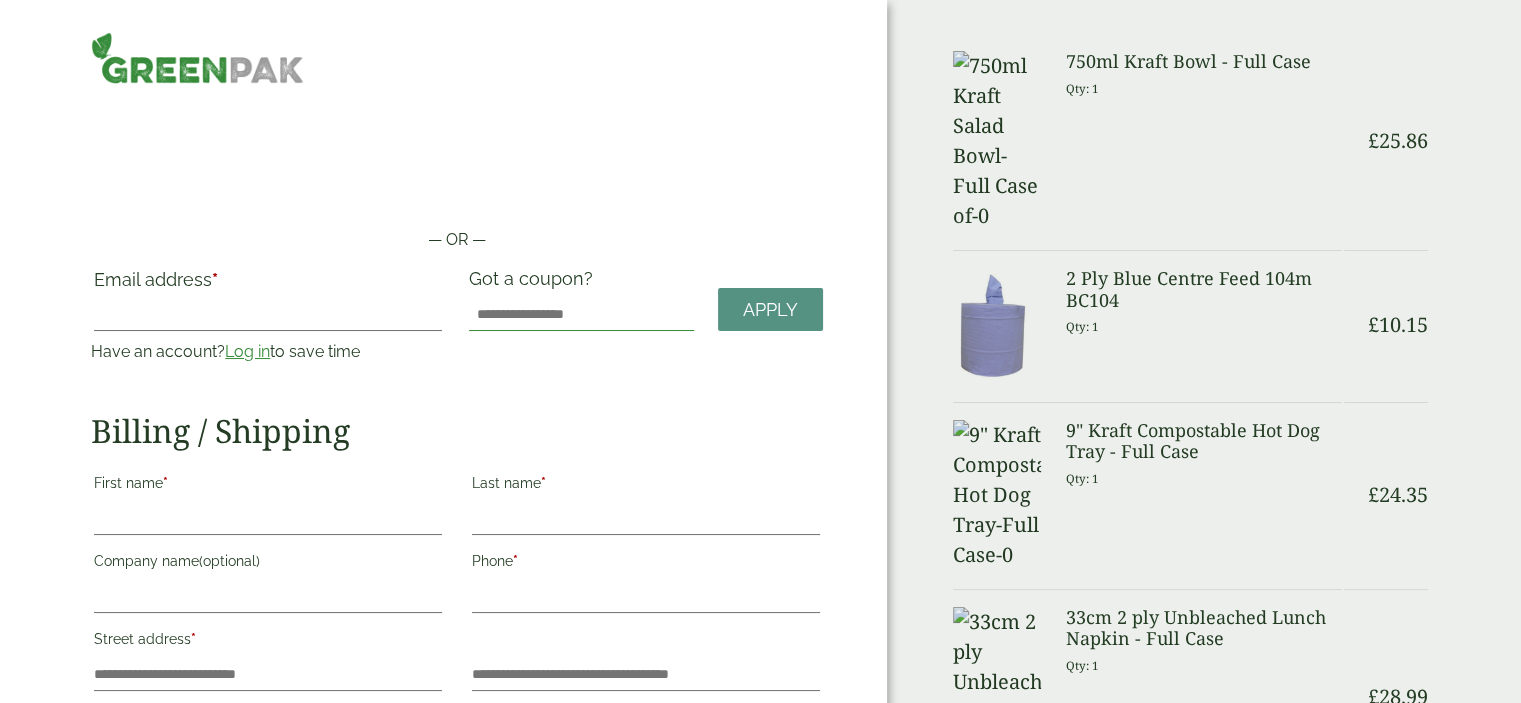 click on "Got a coupon?" at bounding box center [581, 315] 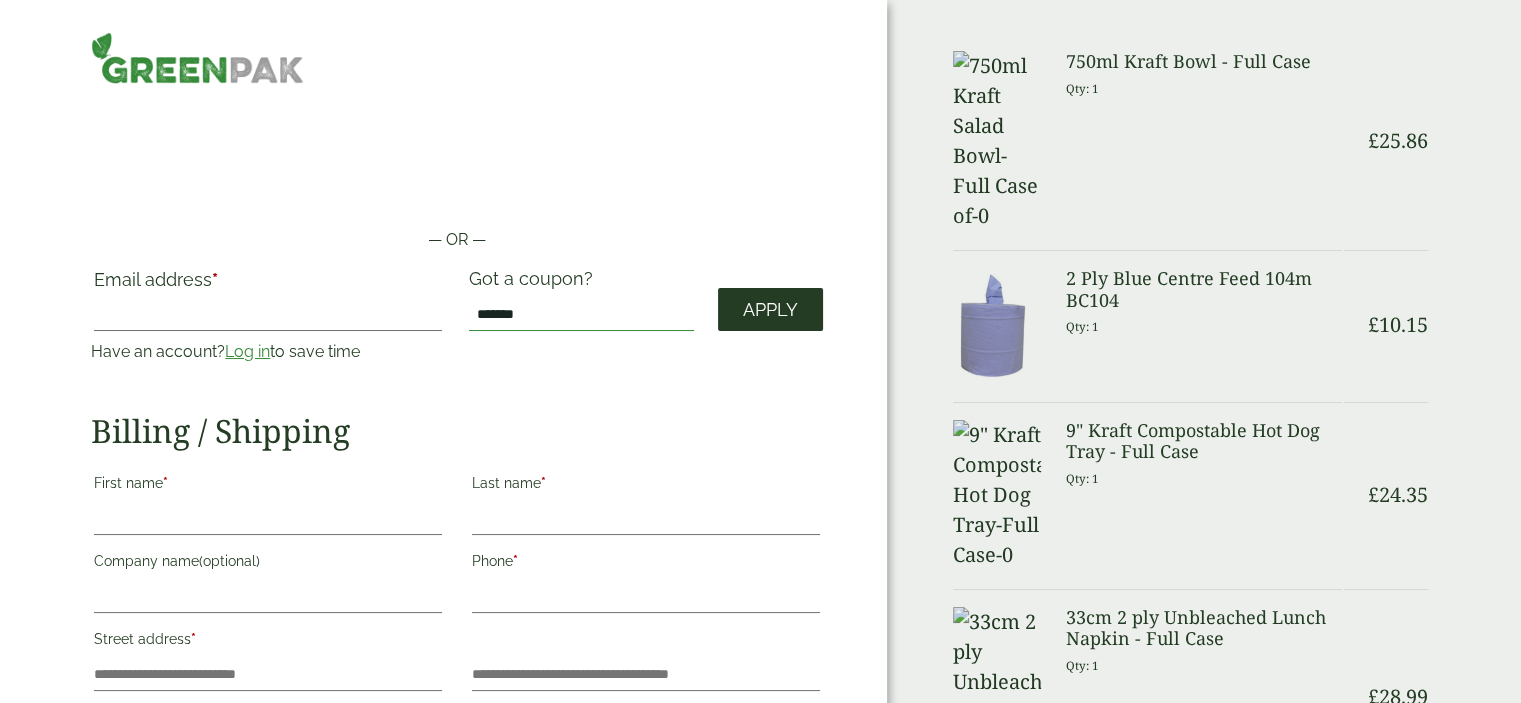 type on "*******" 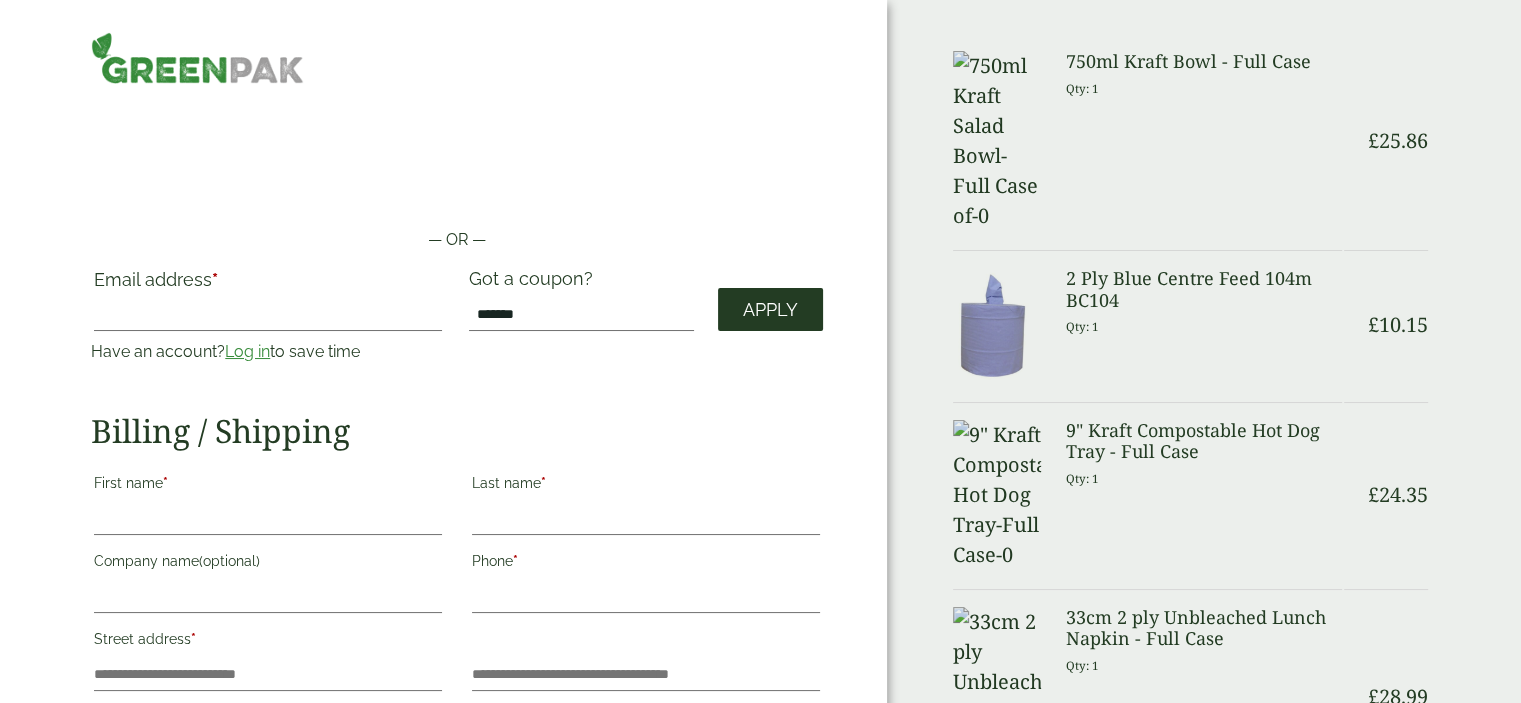 click on "Apply" at bounding box center [770, 310] 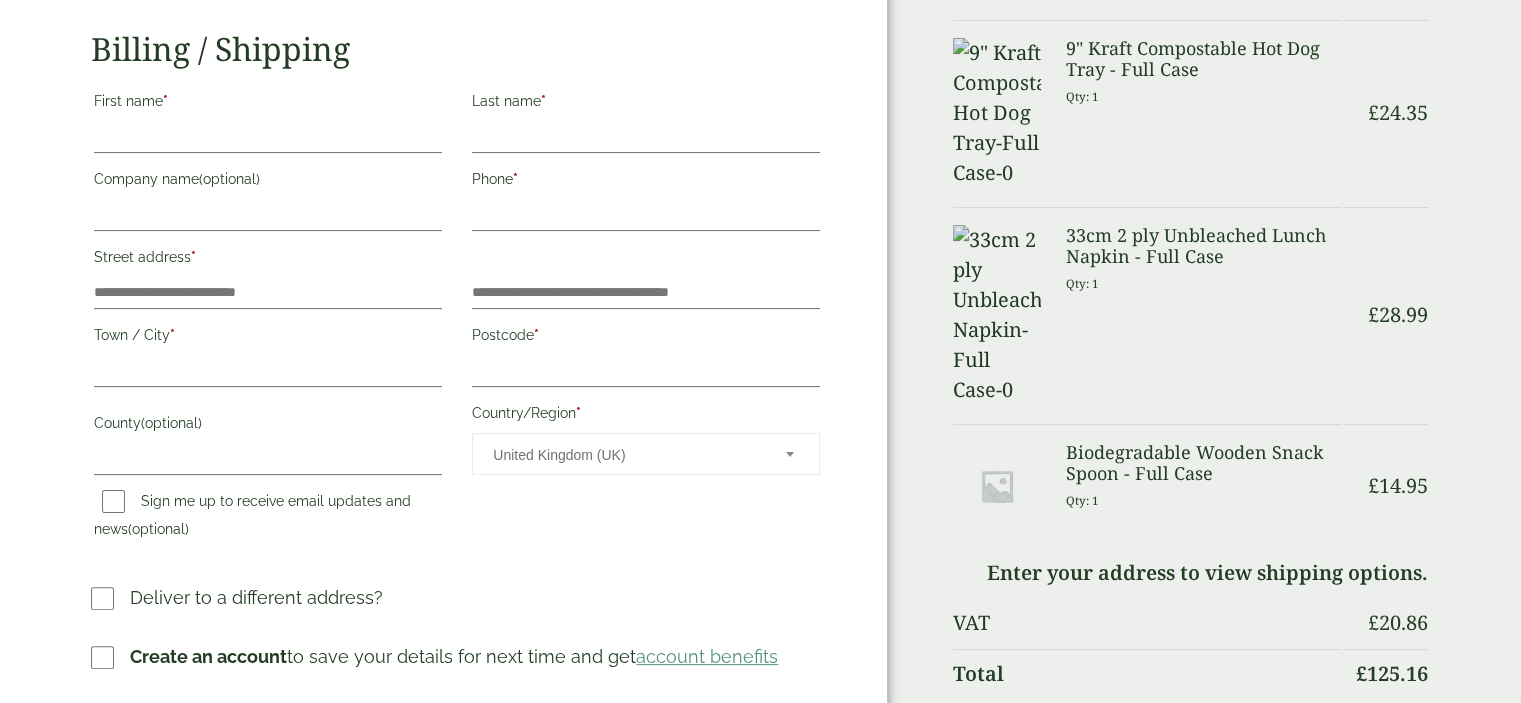 scroll, scrollTop: 500, scrollLeft: 0, axis: vertical 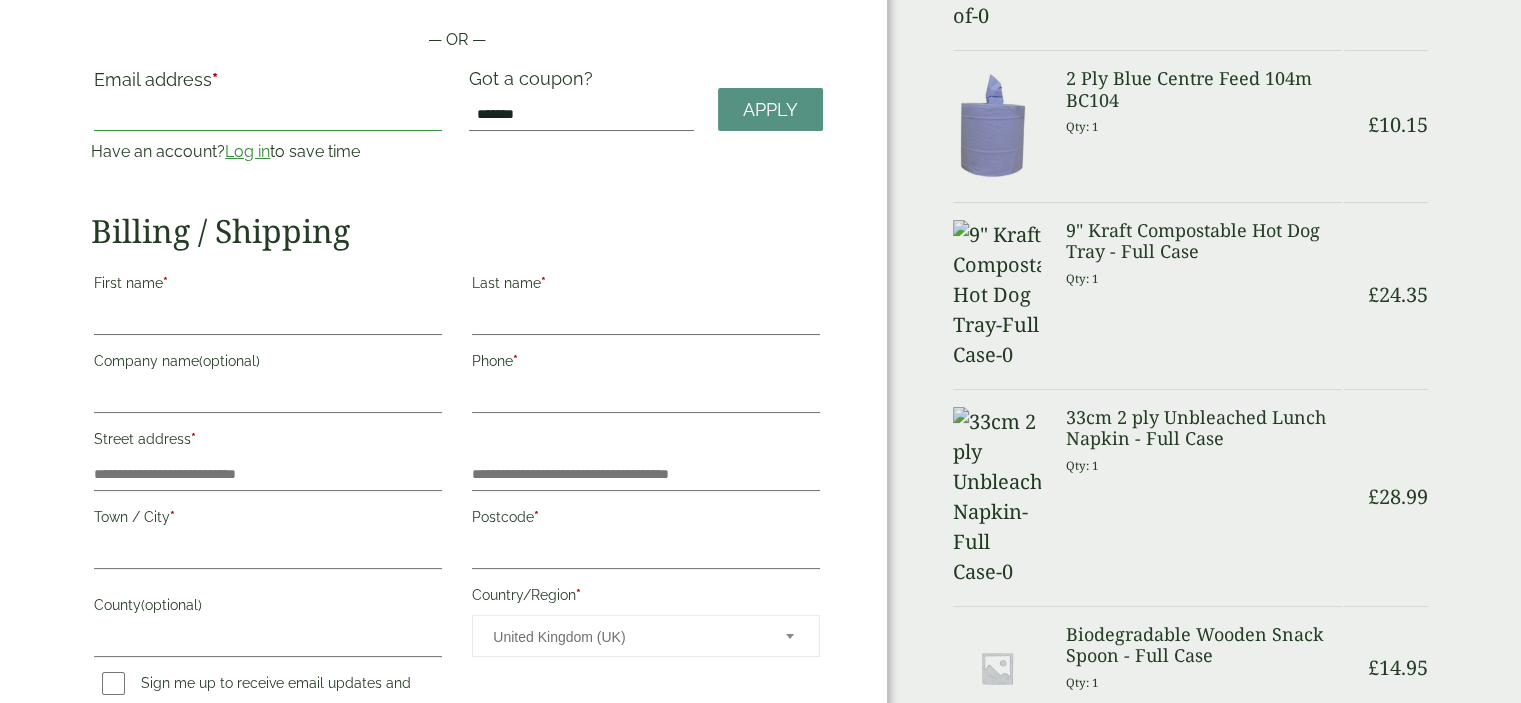 click on "Email address  *" at bounding box center [268, 115] 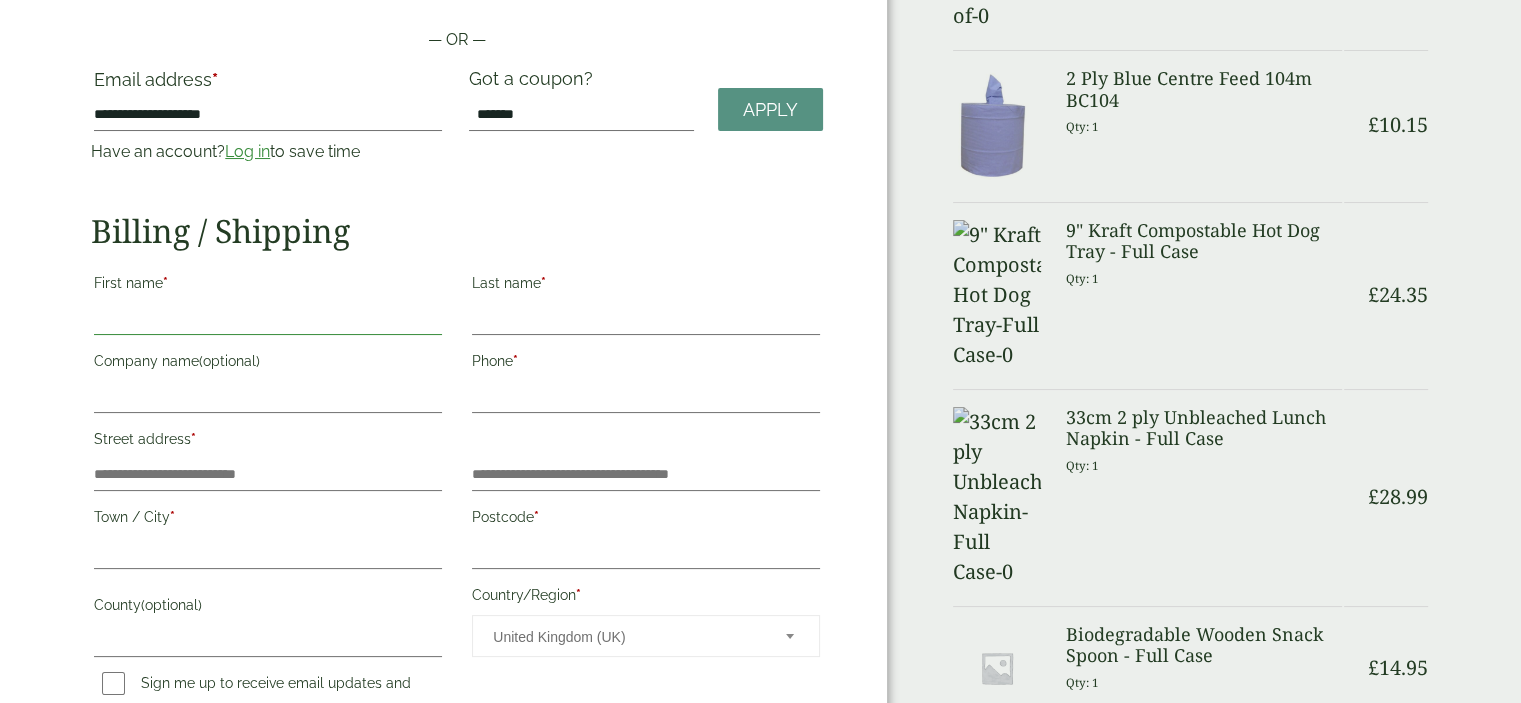 type on "*******" 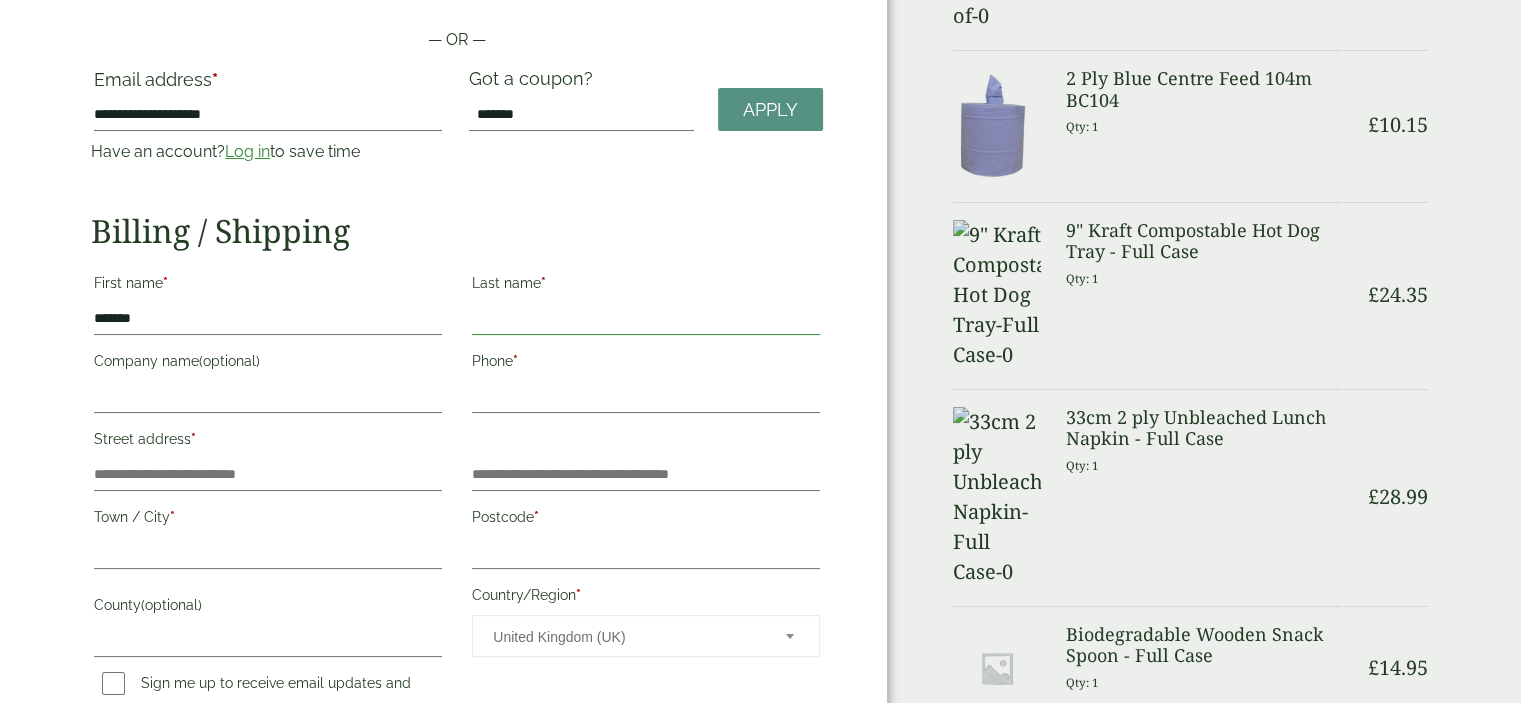 type on "*****" 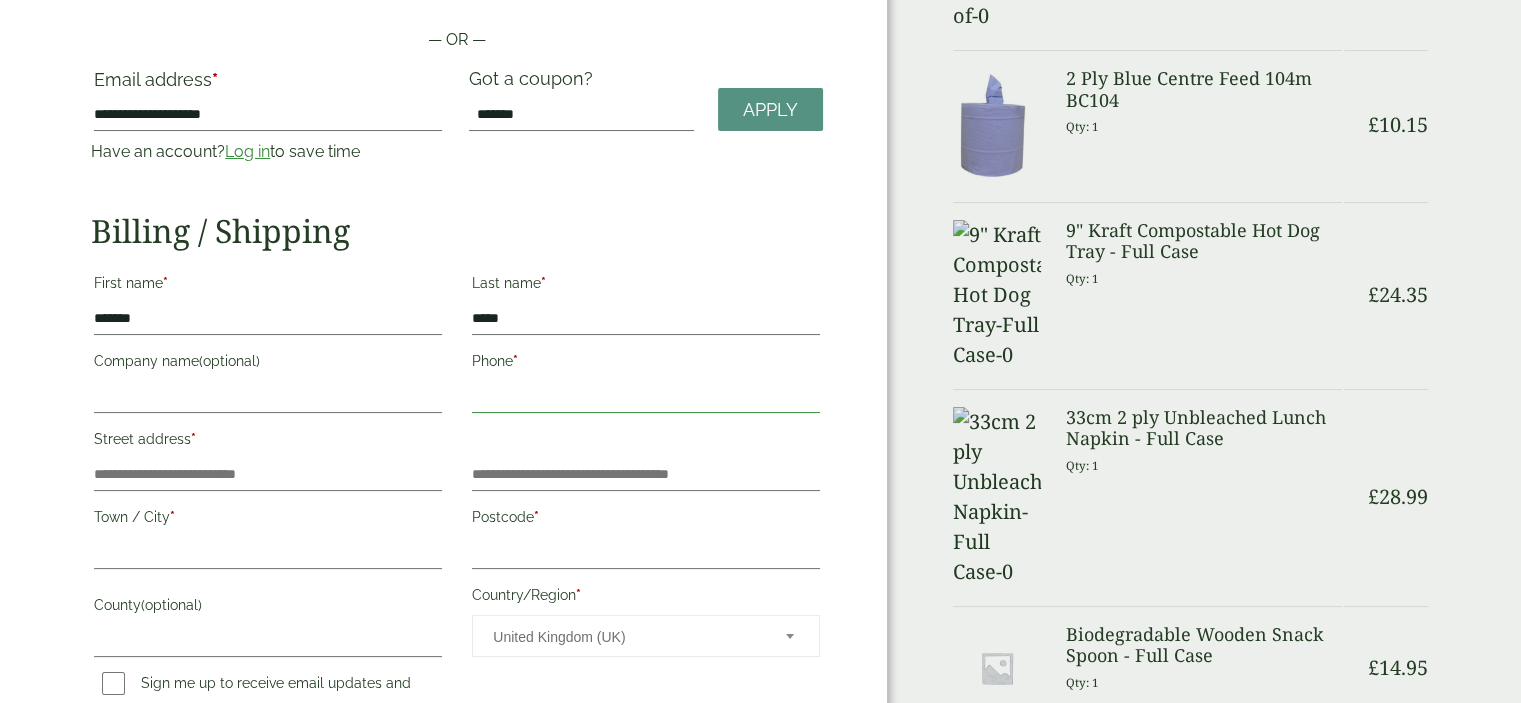 type on "**********" 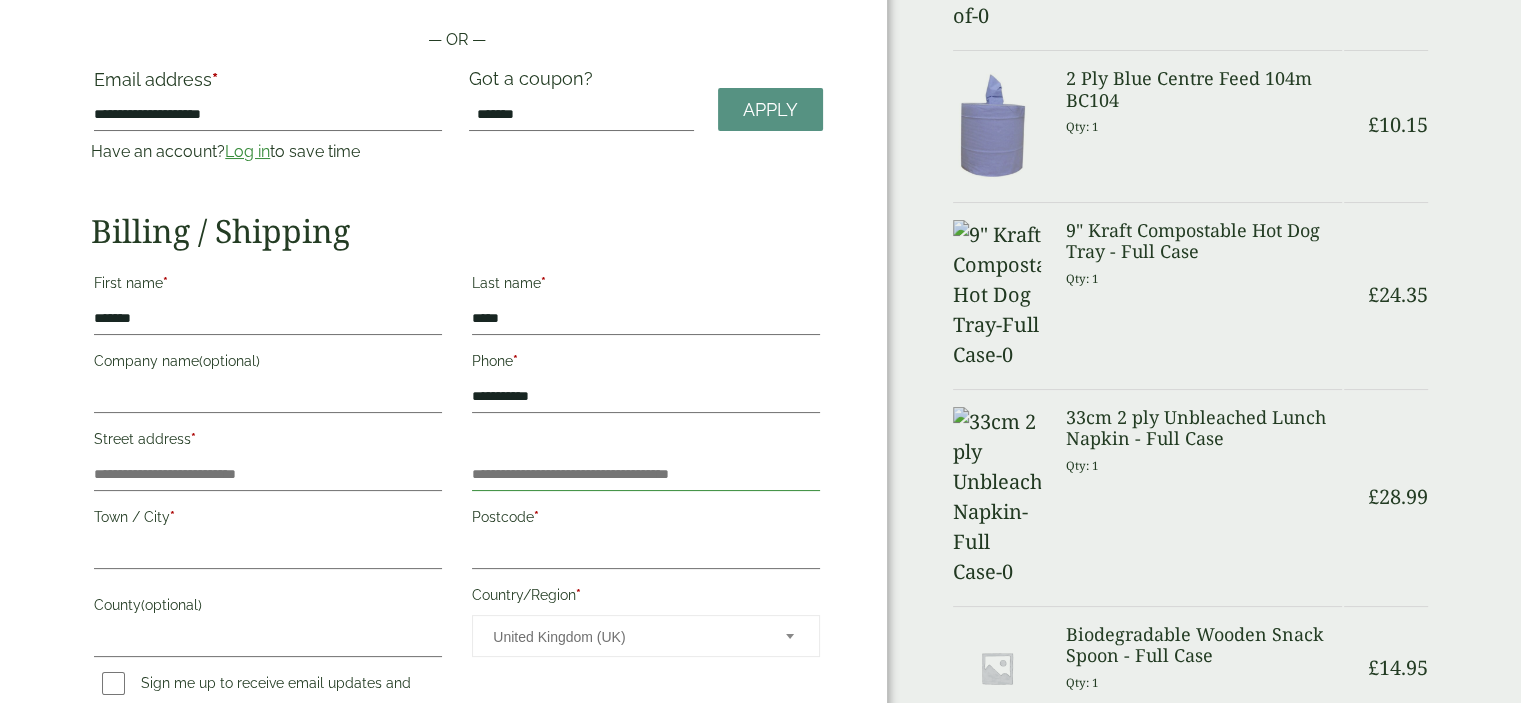 type on "**********" 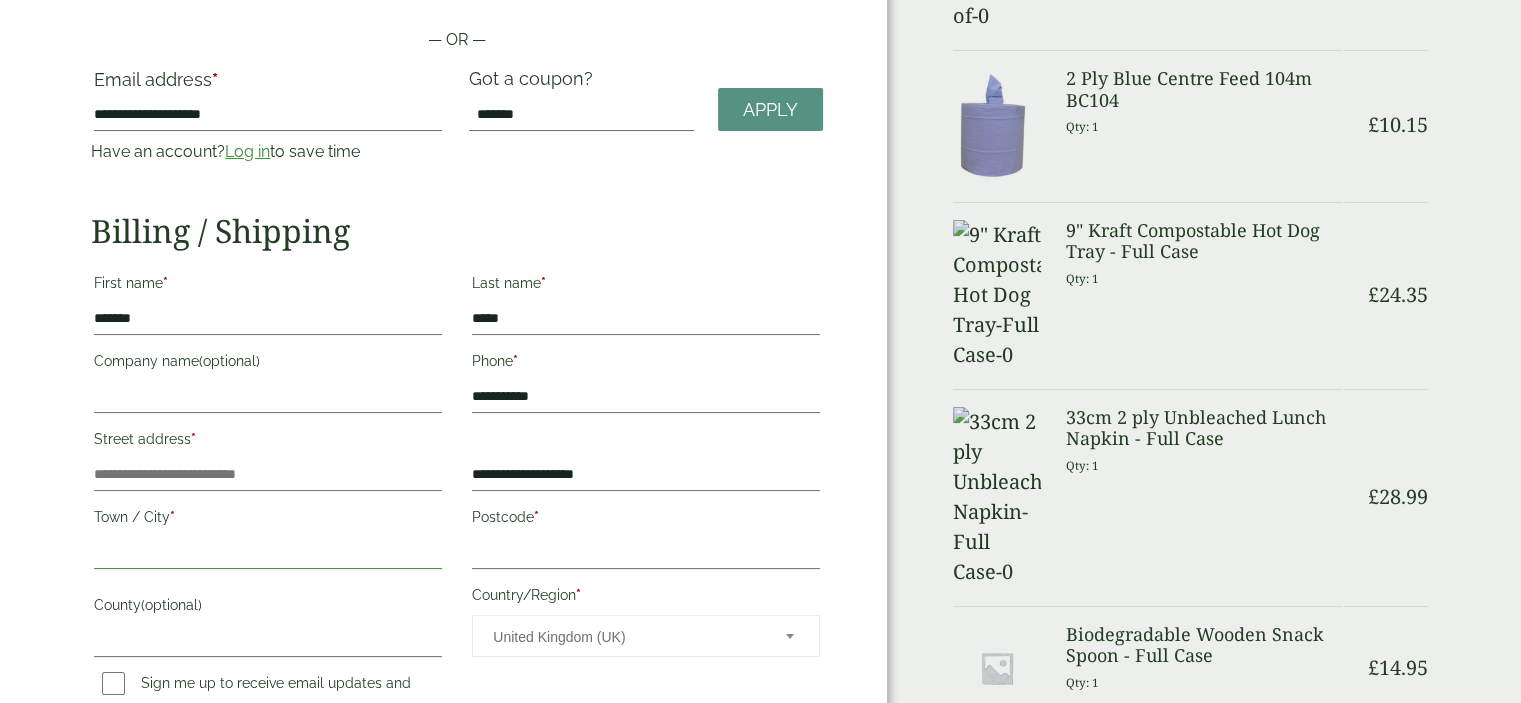 type on "*******" 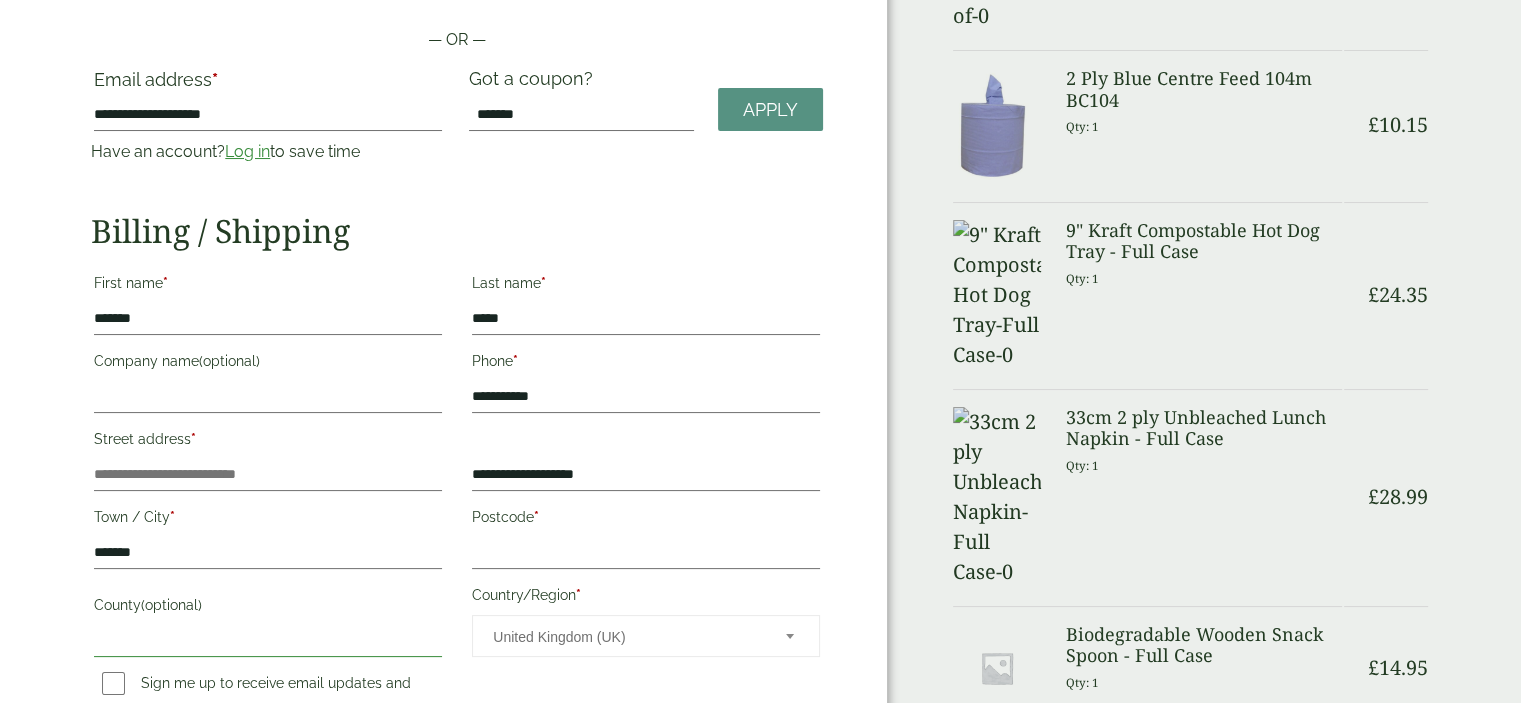 type on "**********" 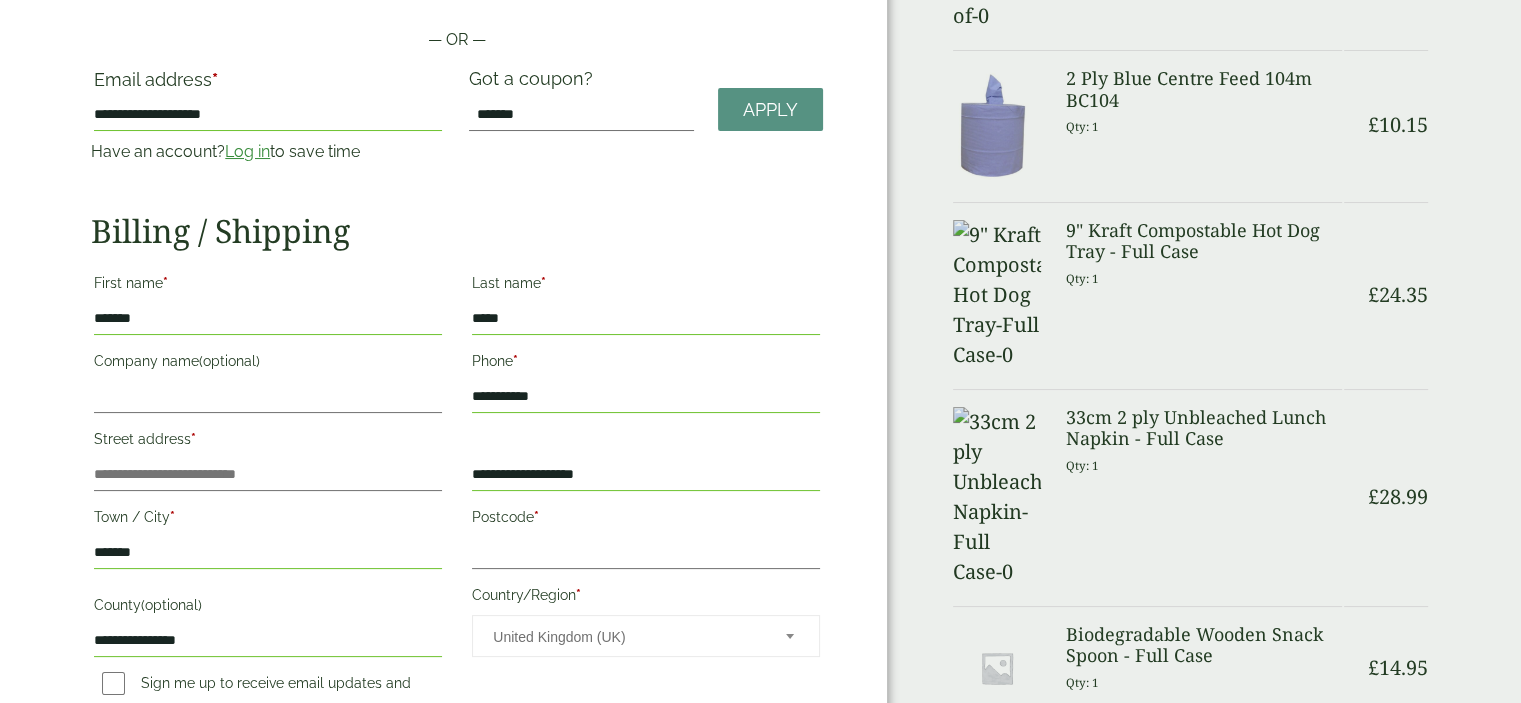 scroll, scrollTop: 0, scrollLeft: 0, axis: both 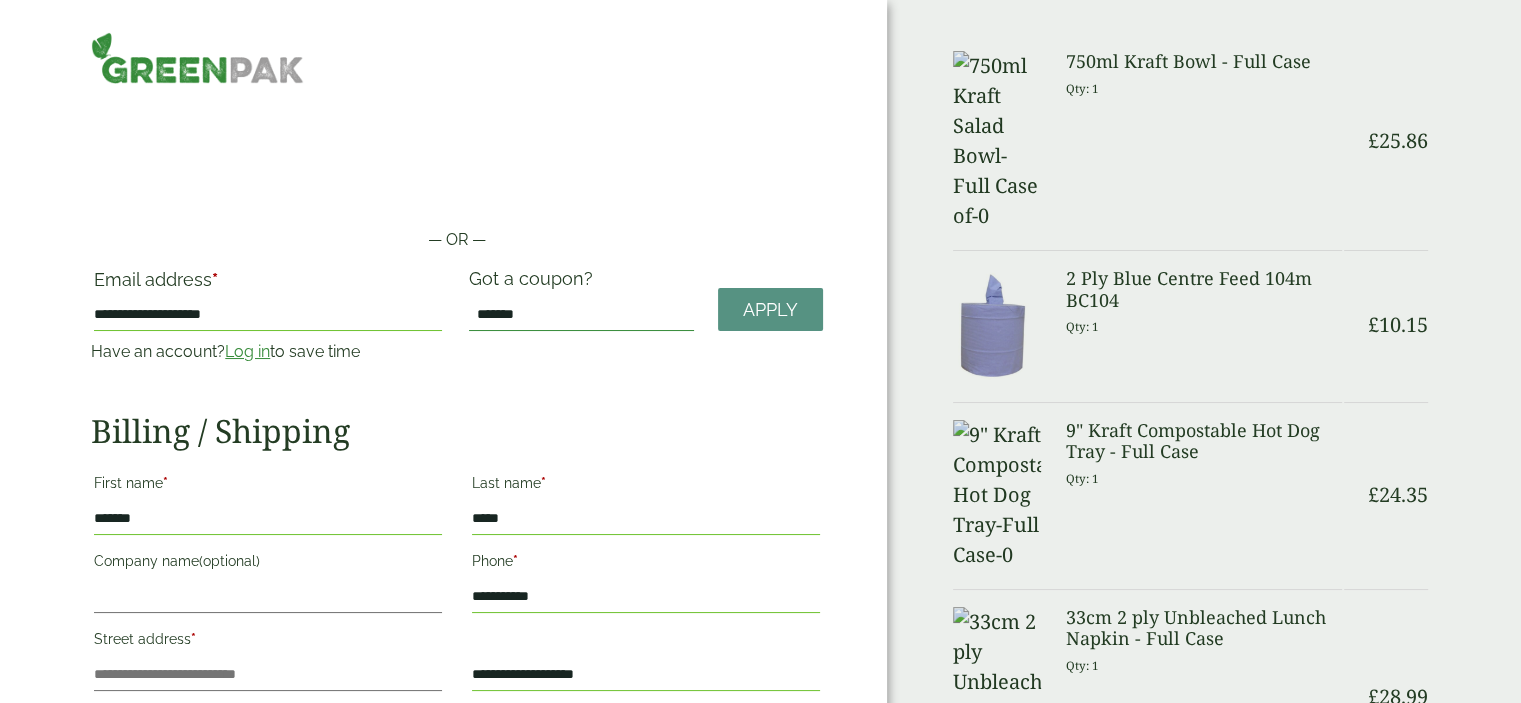 drag, startPoint x: 555, startPoint y: 314, endPoint x: 476, endPoint y: 305, distance: 79.51101 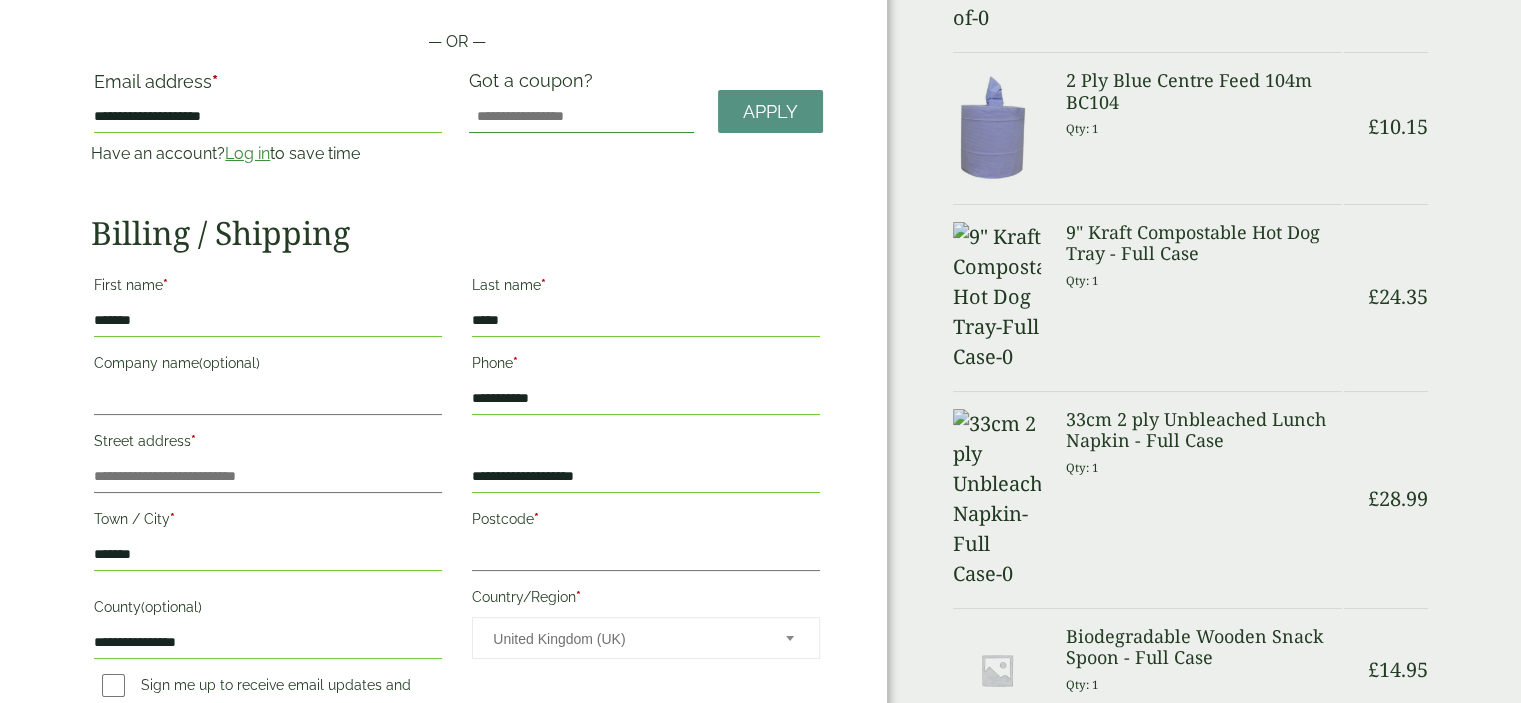 scroll, scrollTop: 200, scrollLeft: 0, axis: vertical 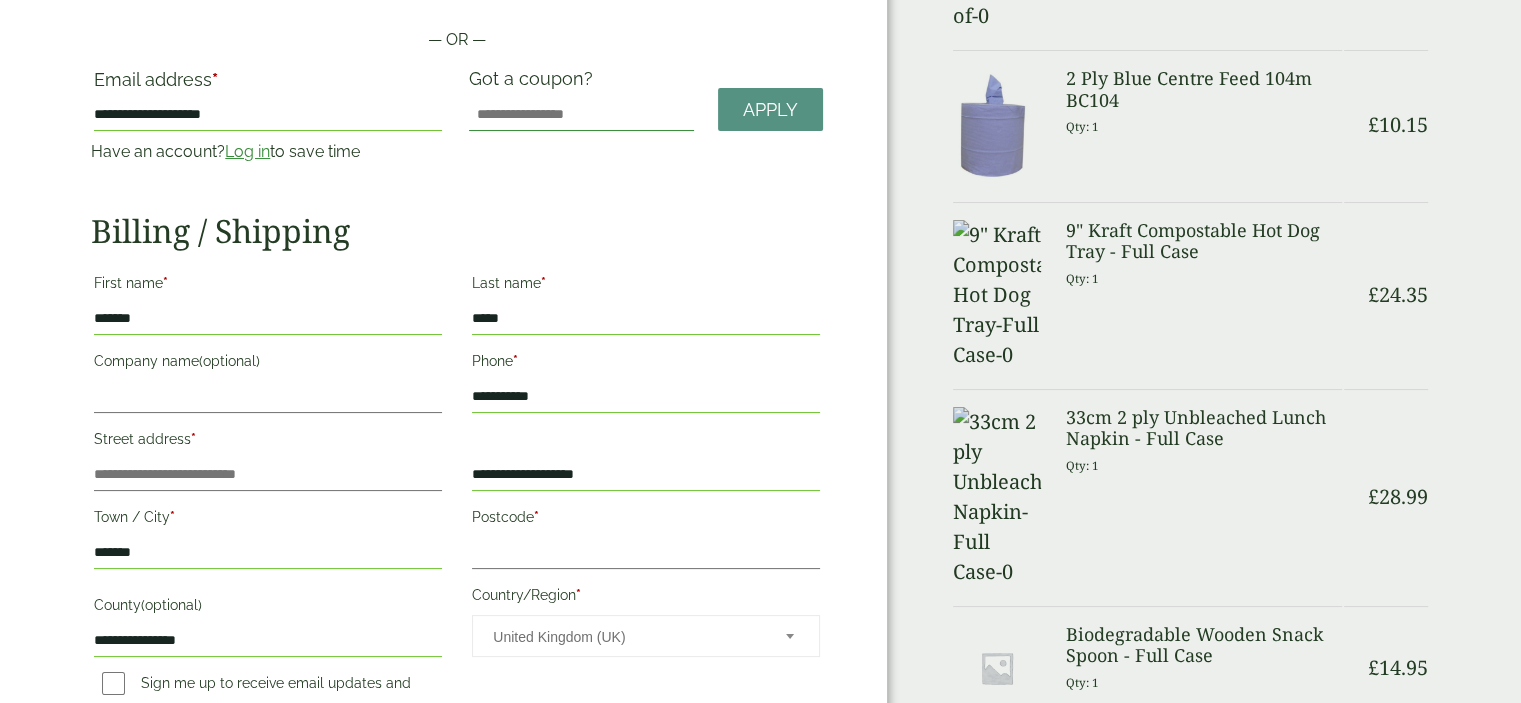 type 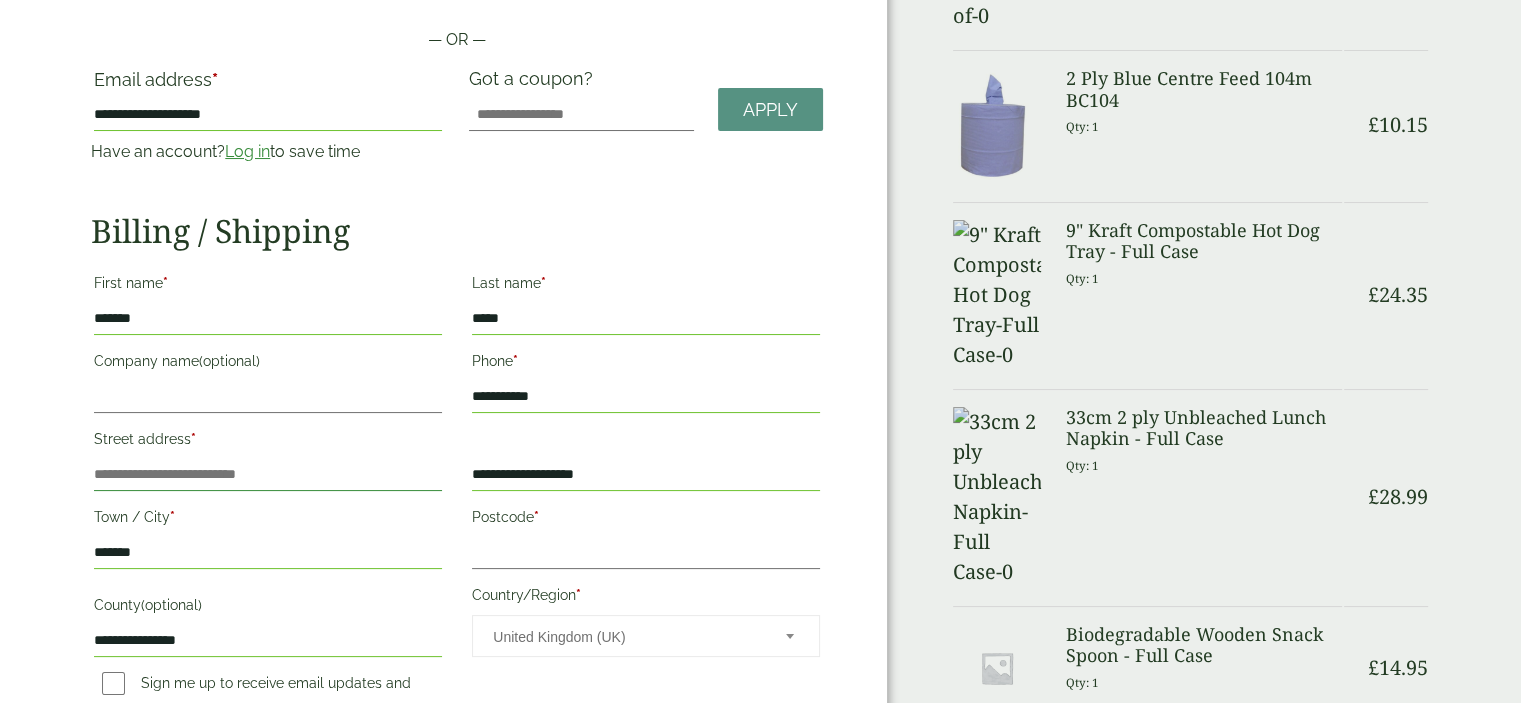 drag, startPoint x: 302, startPoint y: 485, endPoint x: 308, endPoint y: 473, distance: 13.416408 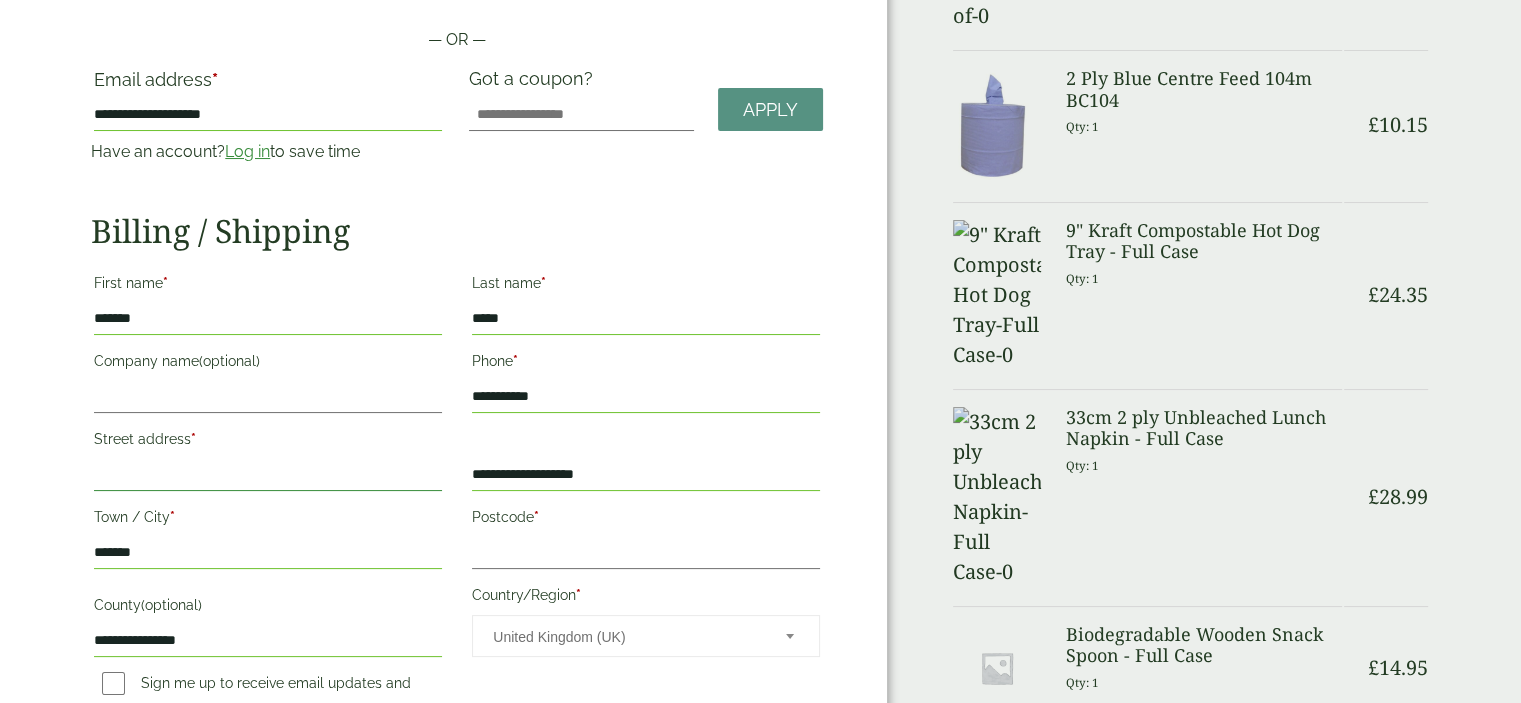 click on "Street address  *" at bounding box center (268, 475) 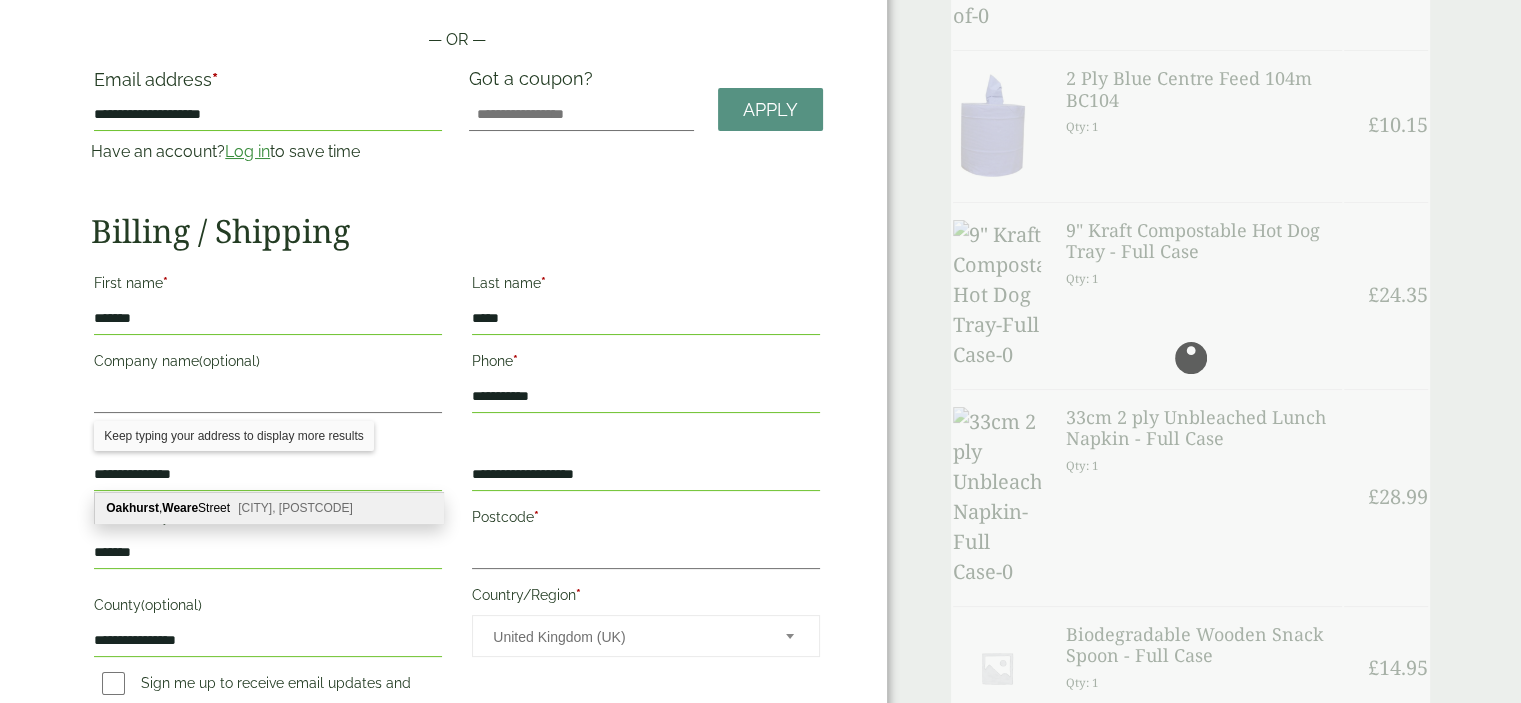 click on "Oakhurst ,  Weare  Street Ockley, Dorking, RH5 5JA" at bounding box center [269, 508] 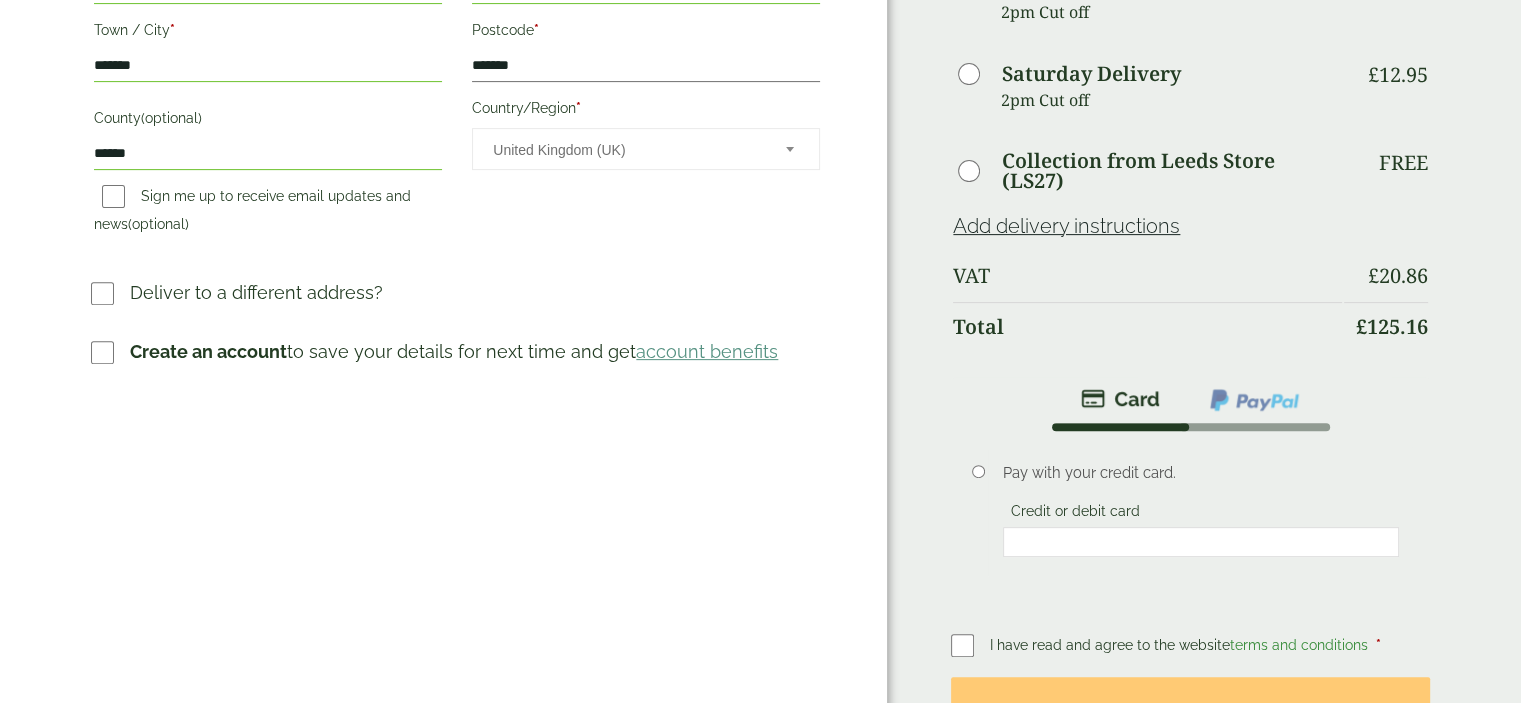 scroll, scrollTop: 800, scrollLeft: 0, axis: vertical 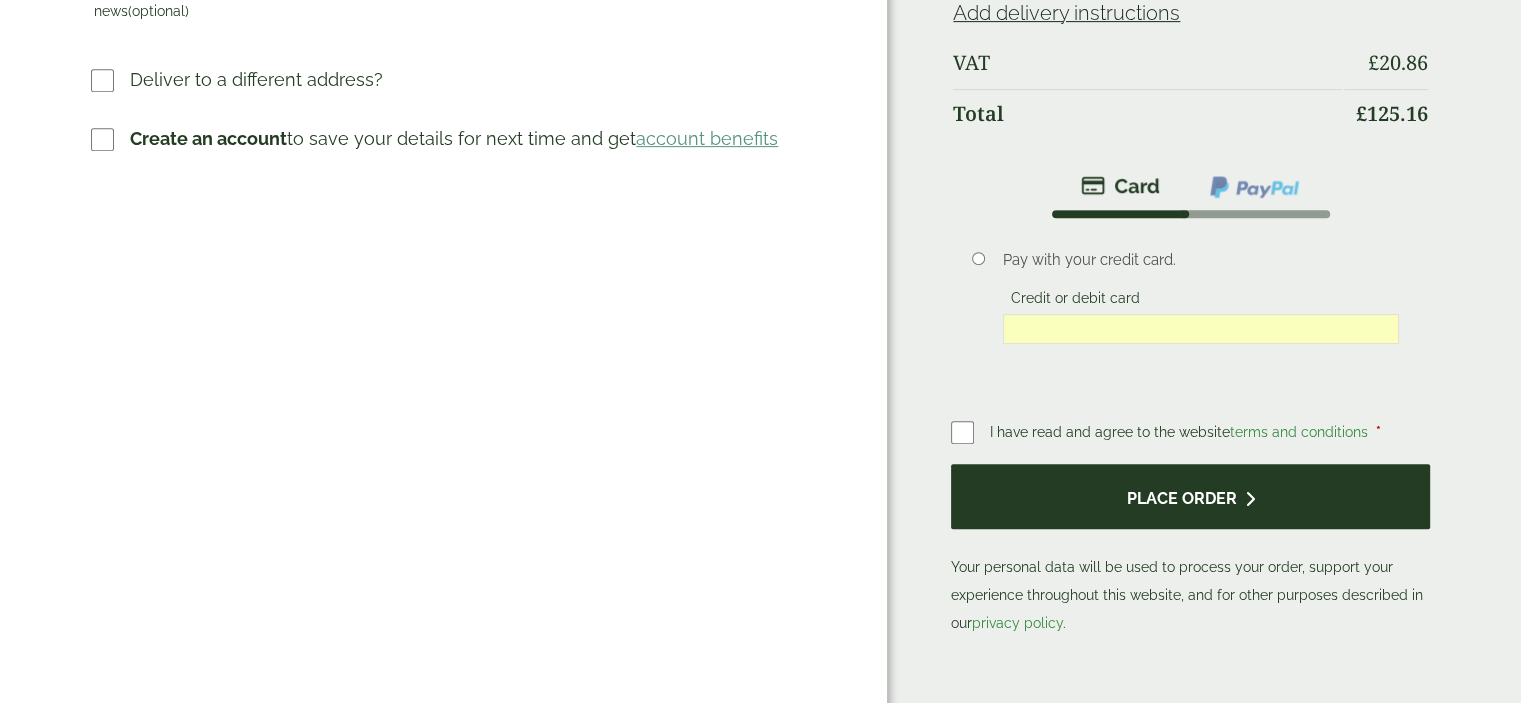 click on "Place order" at bounding box center (1190, 496) 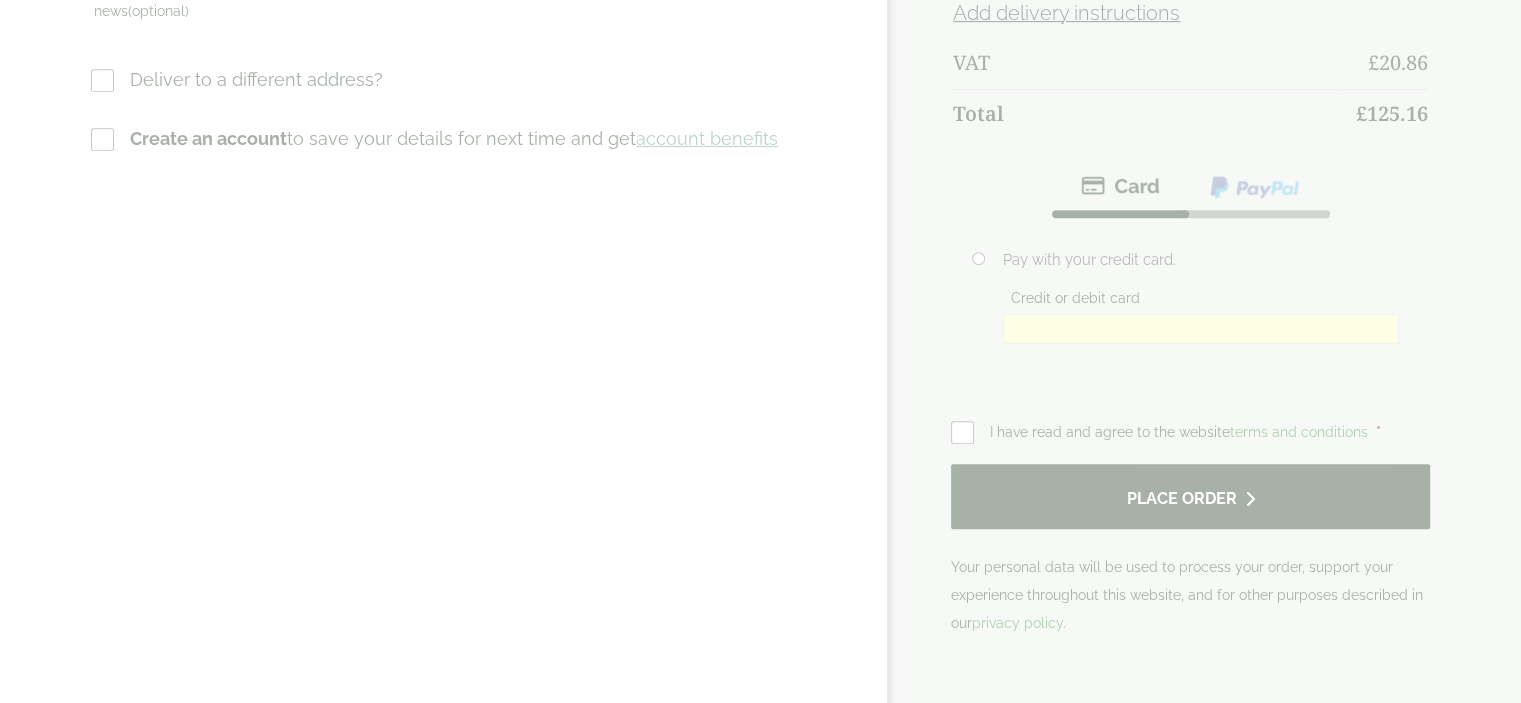 scroll, scrollTop: 0, scrollLeft: 0, axis: both 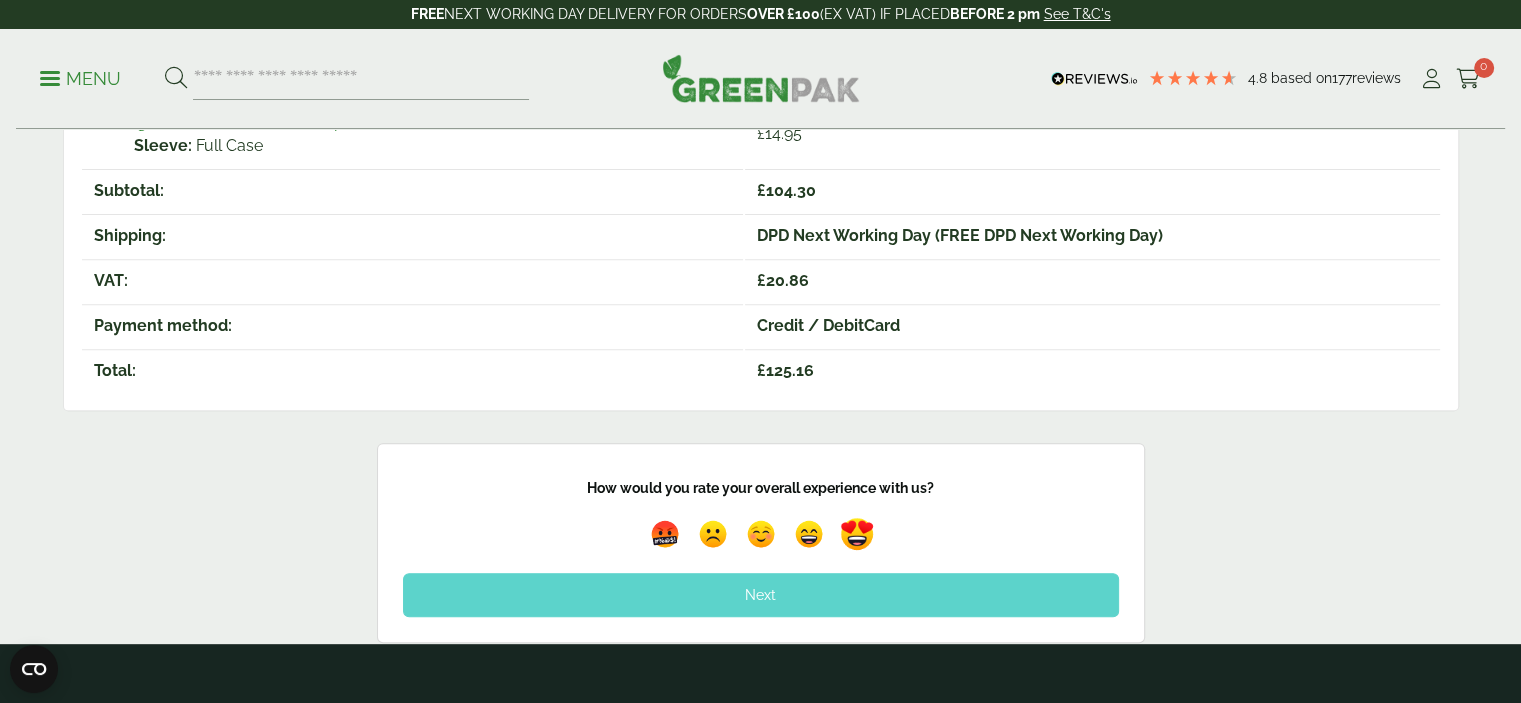 click at bounding box center [857, 534] 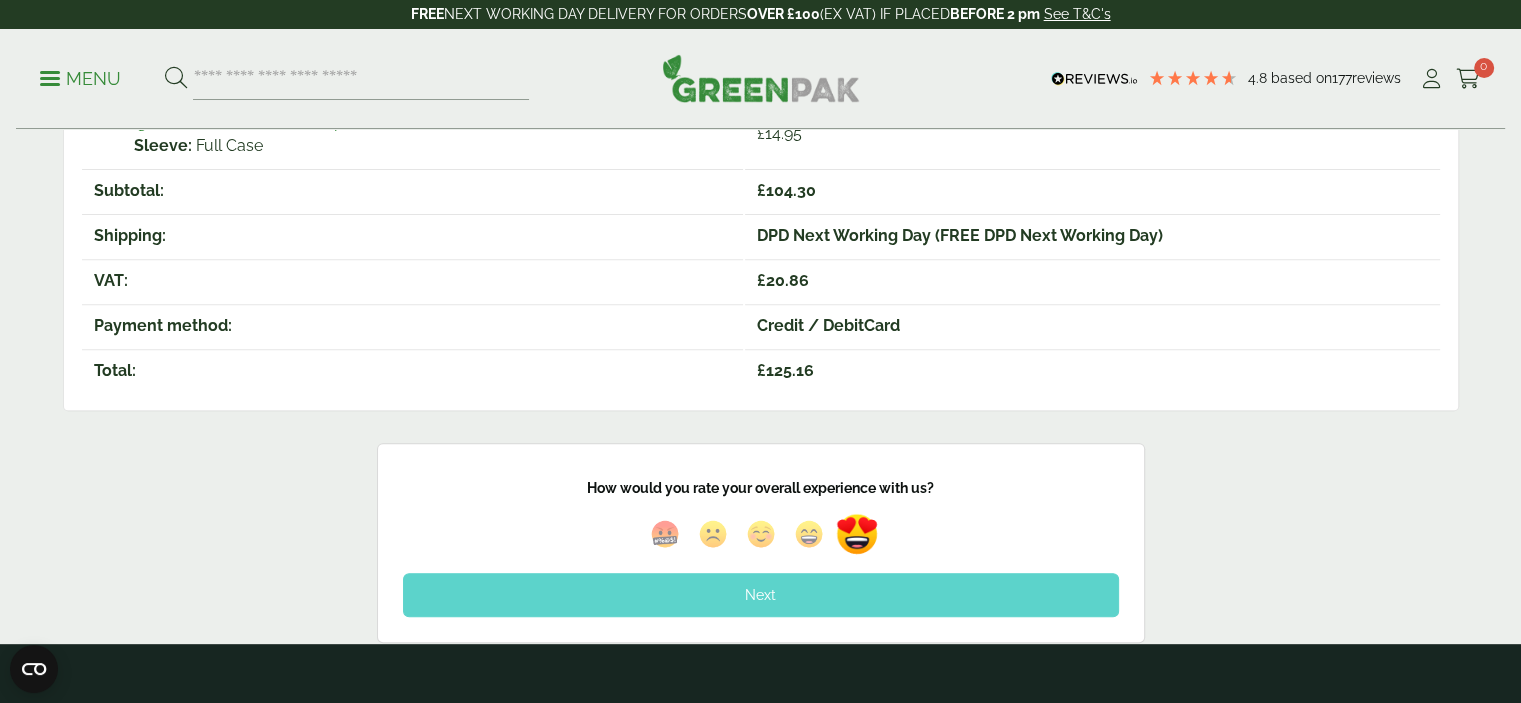 click on "Next" at bounding box center [761, 595] 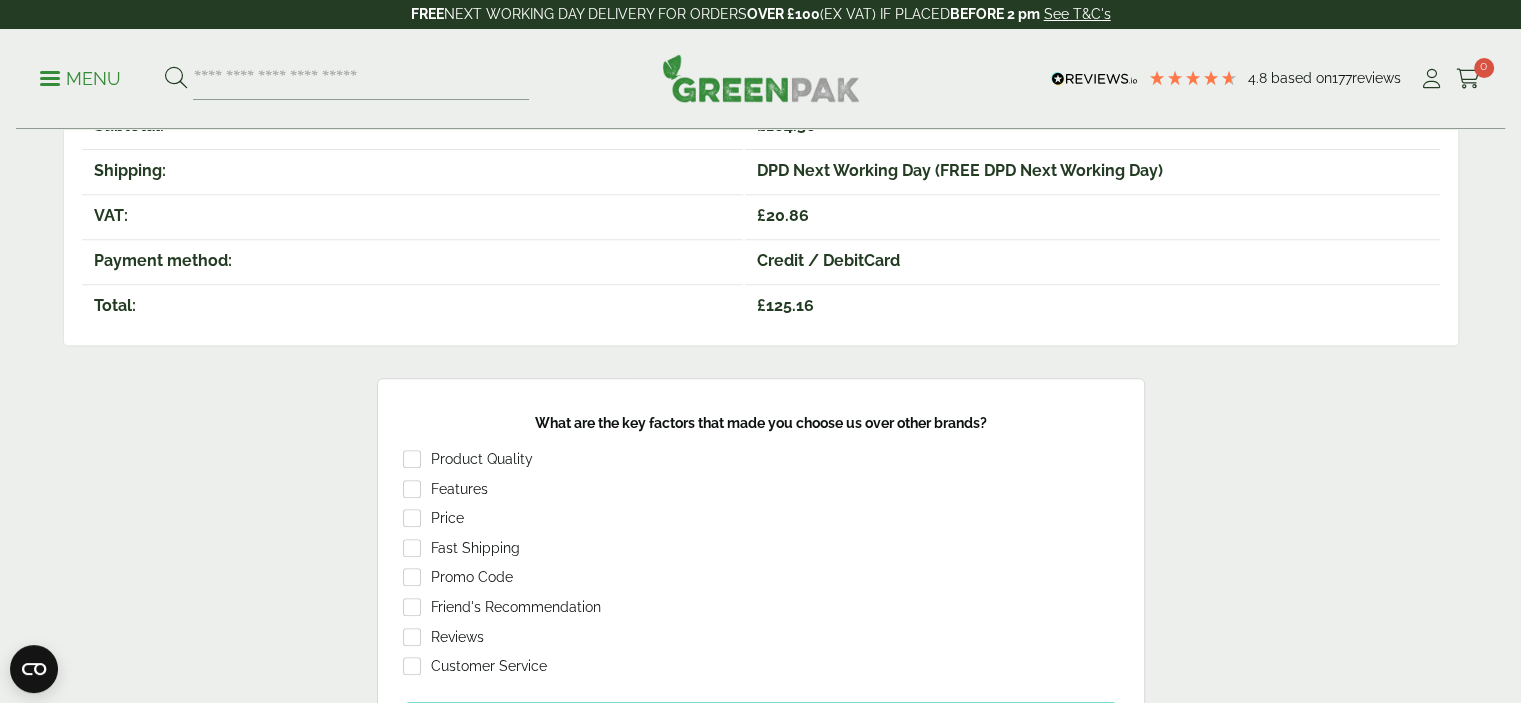 scroll, scrollTop: 800, scrollLeft: 0, axis: vertical 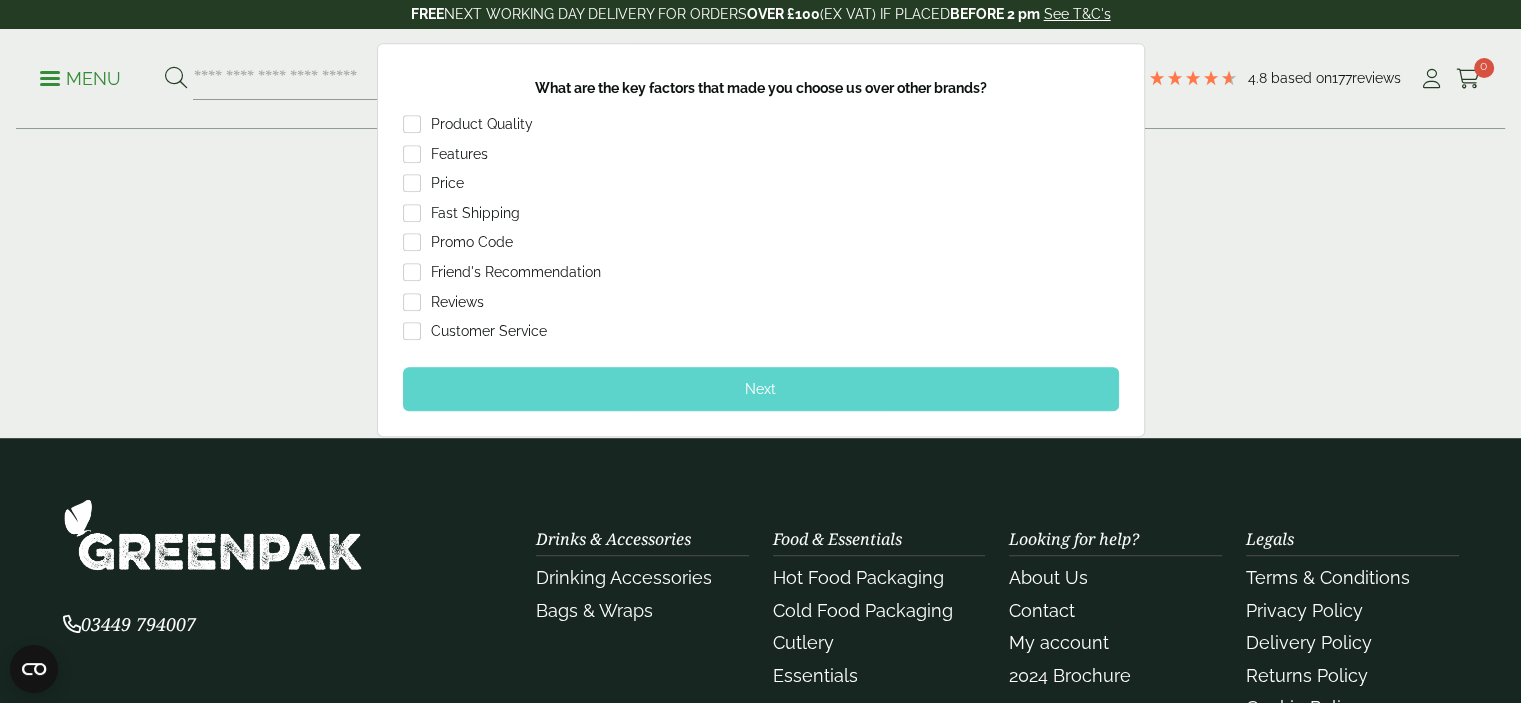 click on "Next" at bounding box center (761, 389) 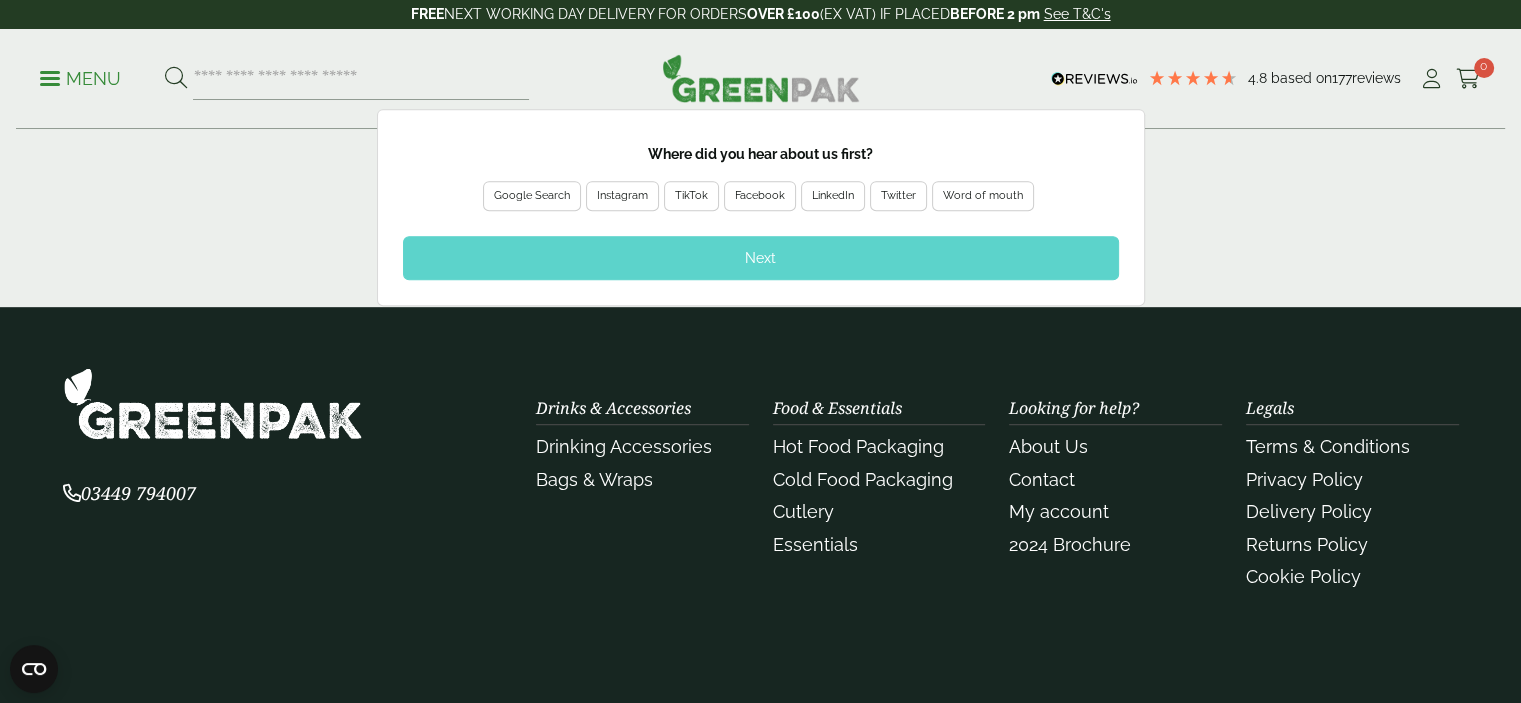 scroll, scrollTop: 1000, scrollLeft: 0, axis: vertical 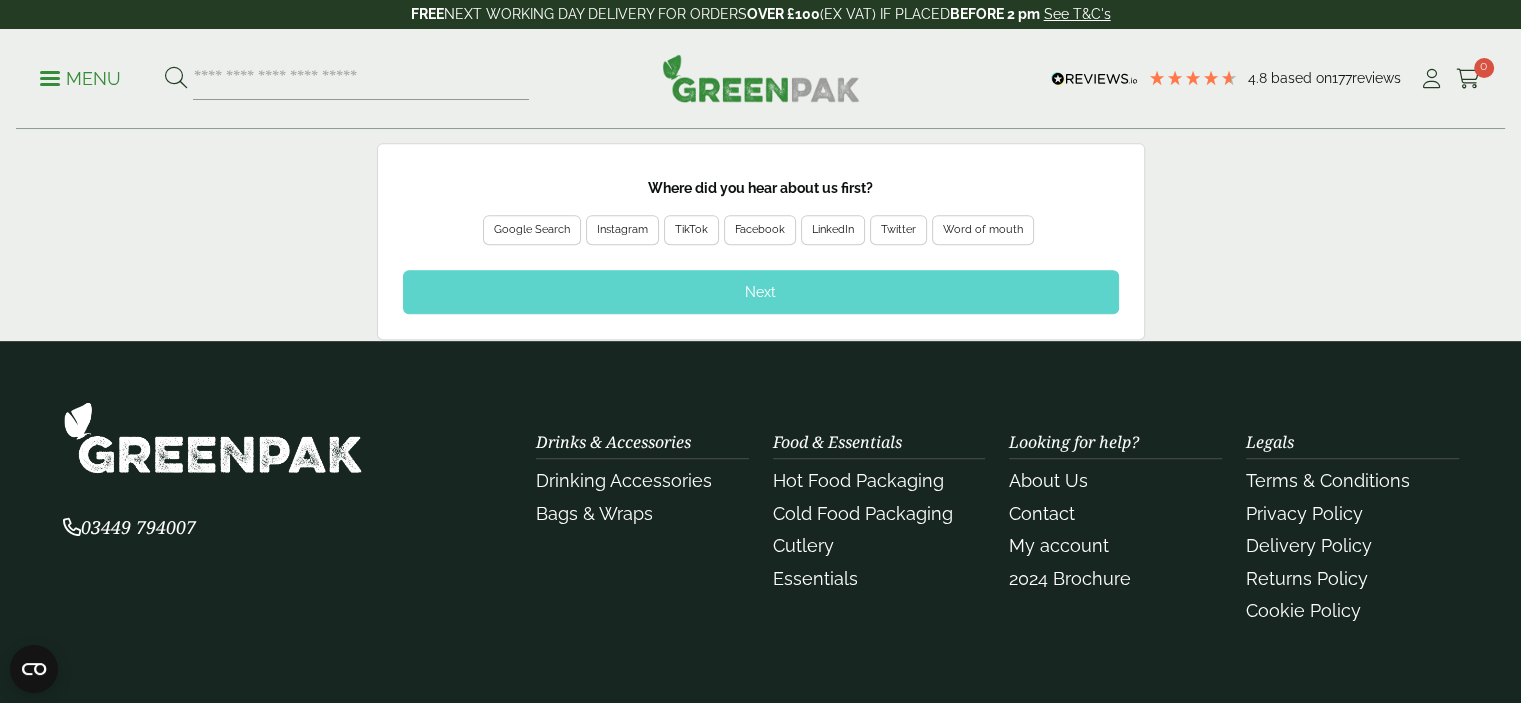 click on "Google Search" at bounding box center [532, 230] 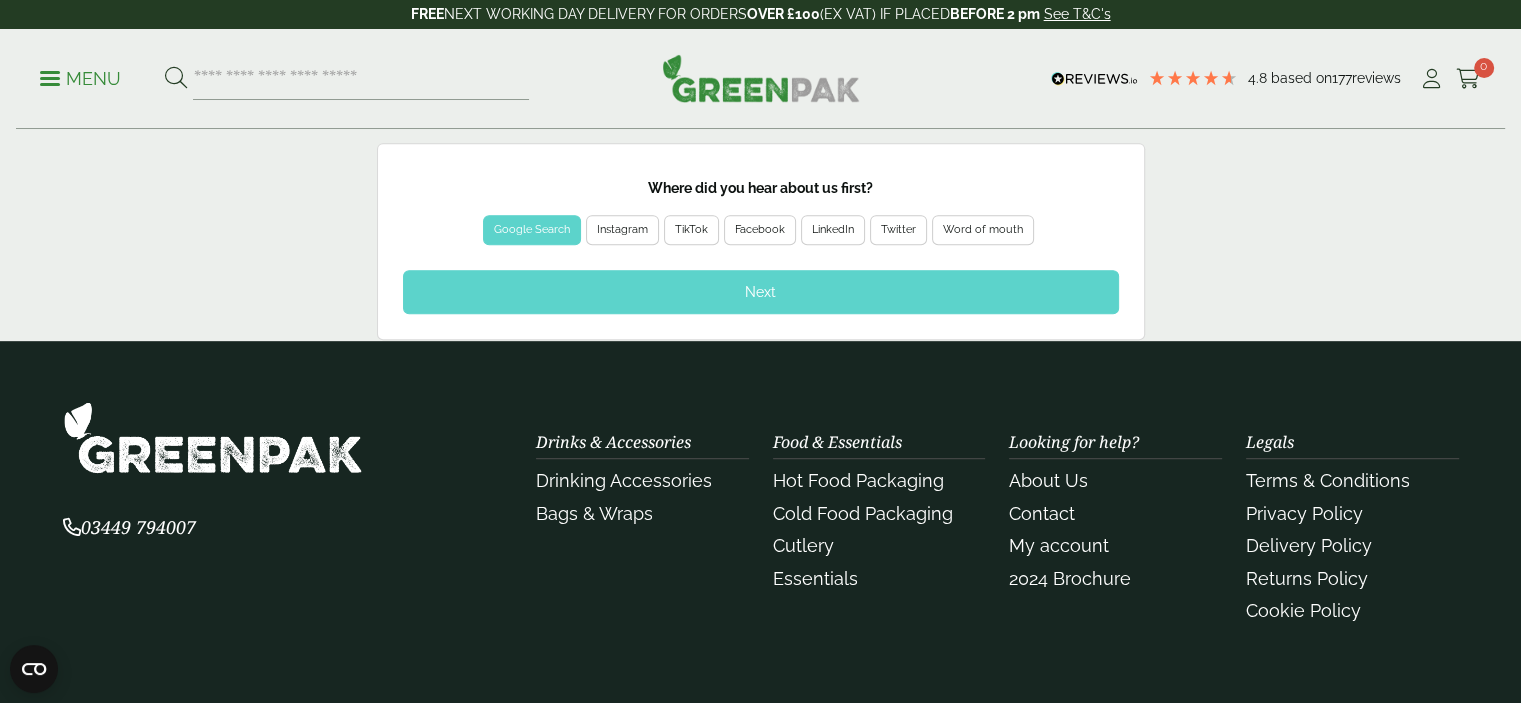 click on "Next" at bounding box center (761, 292) 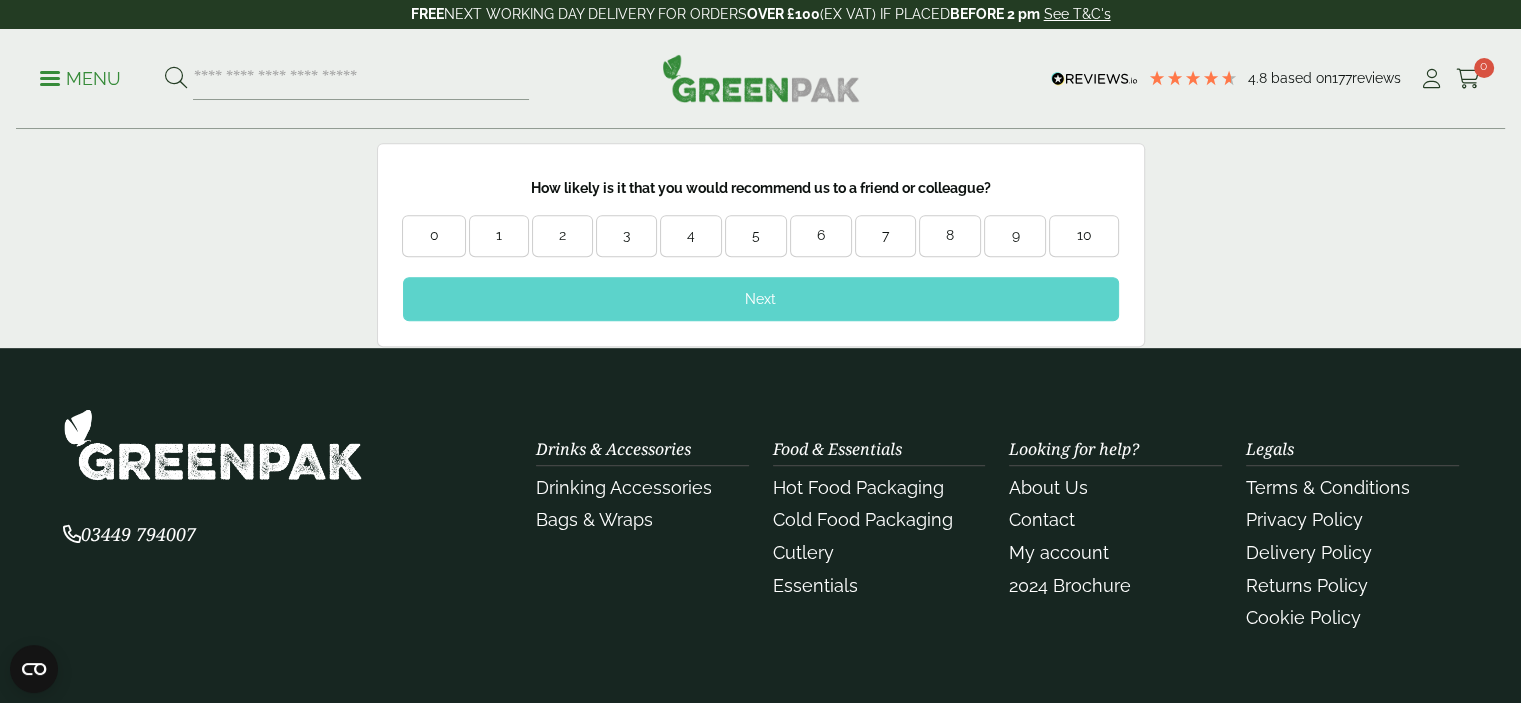 click on "10" at bounding box center (1083, 236) 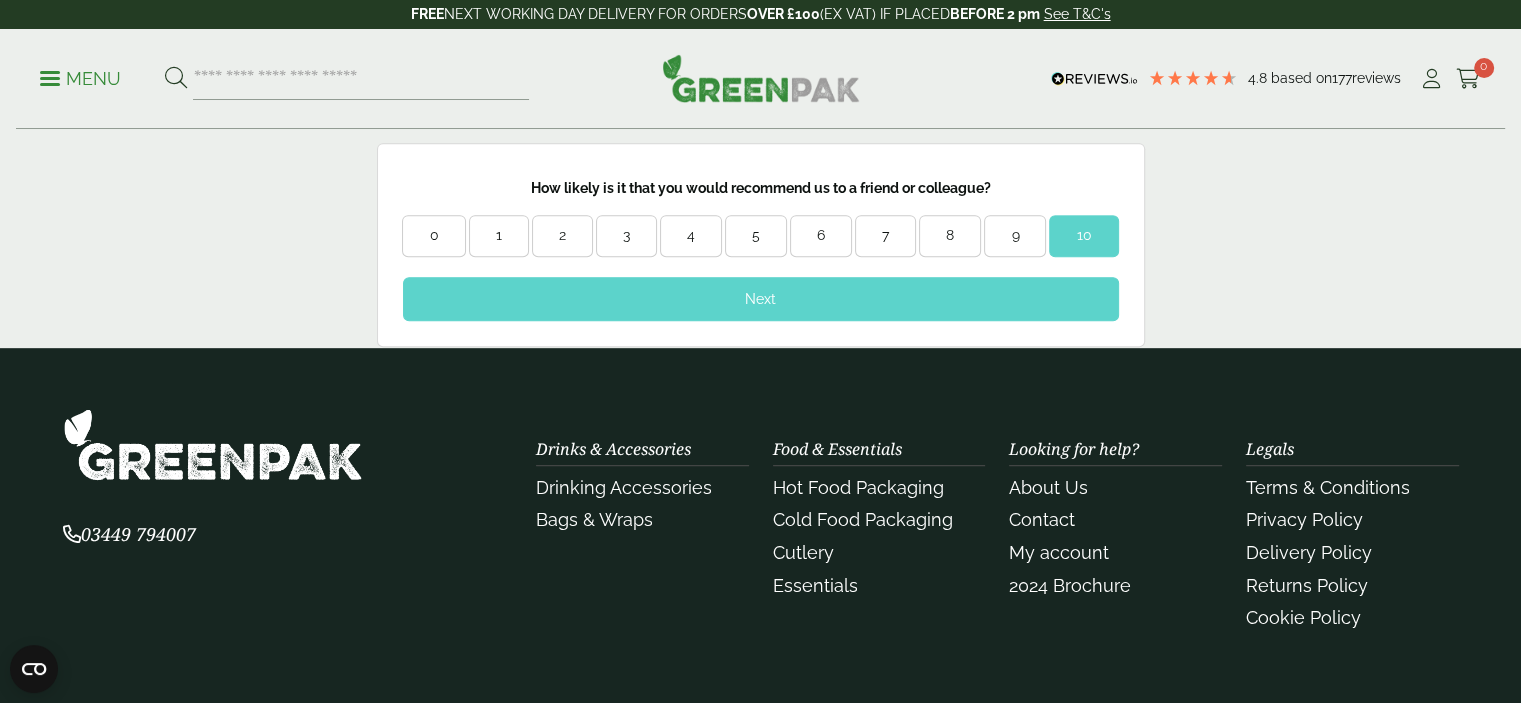 click on "Next" at bounding box center [761, 299] 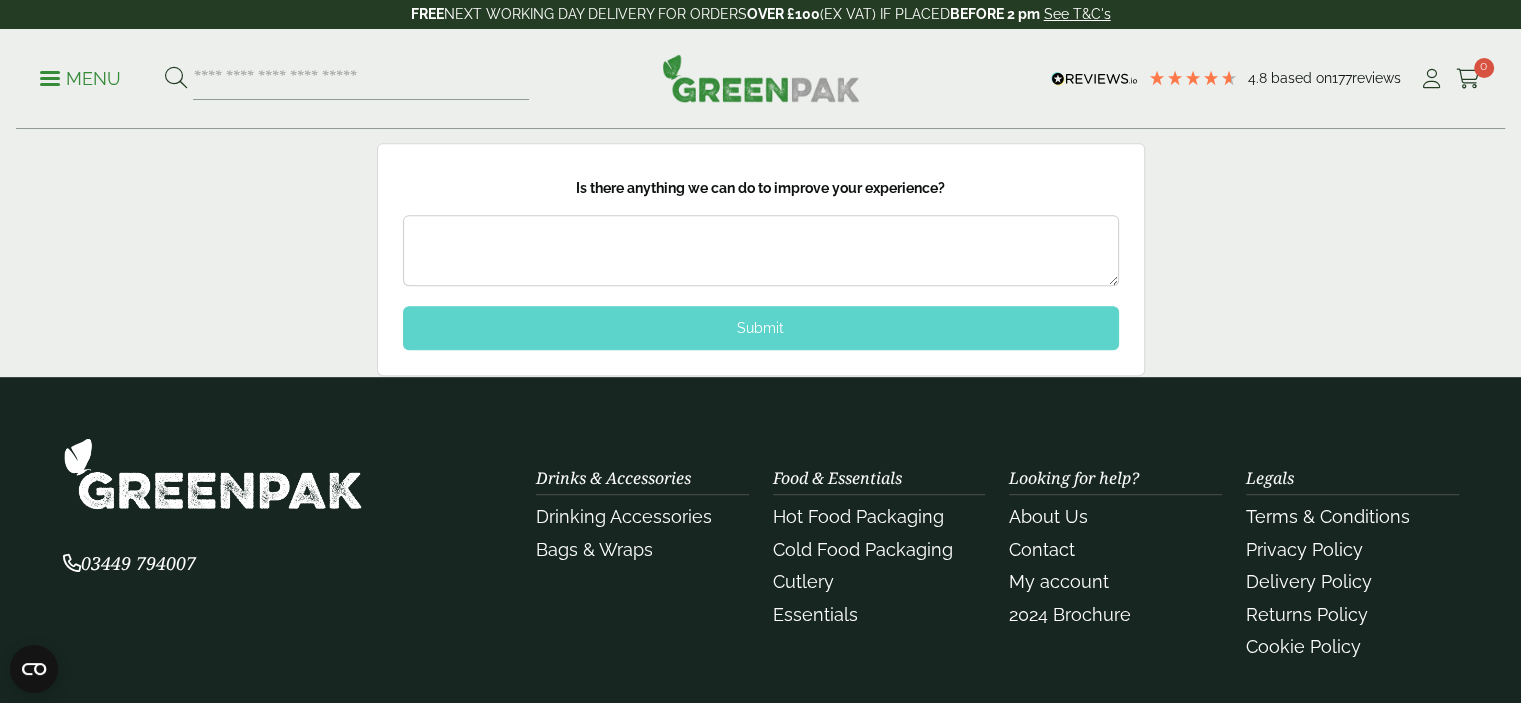 click at bounding box center [761, 250] 